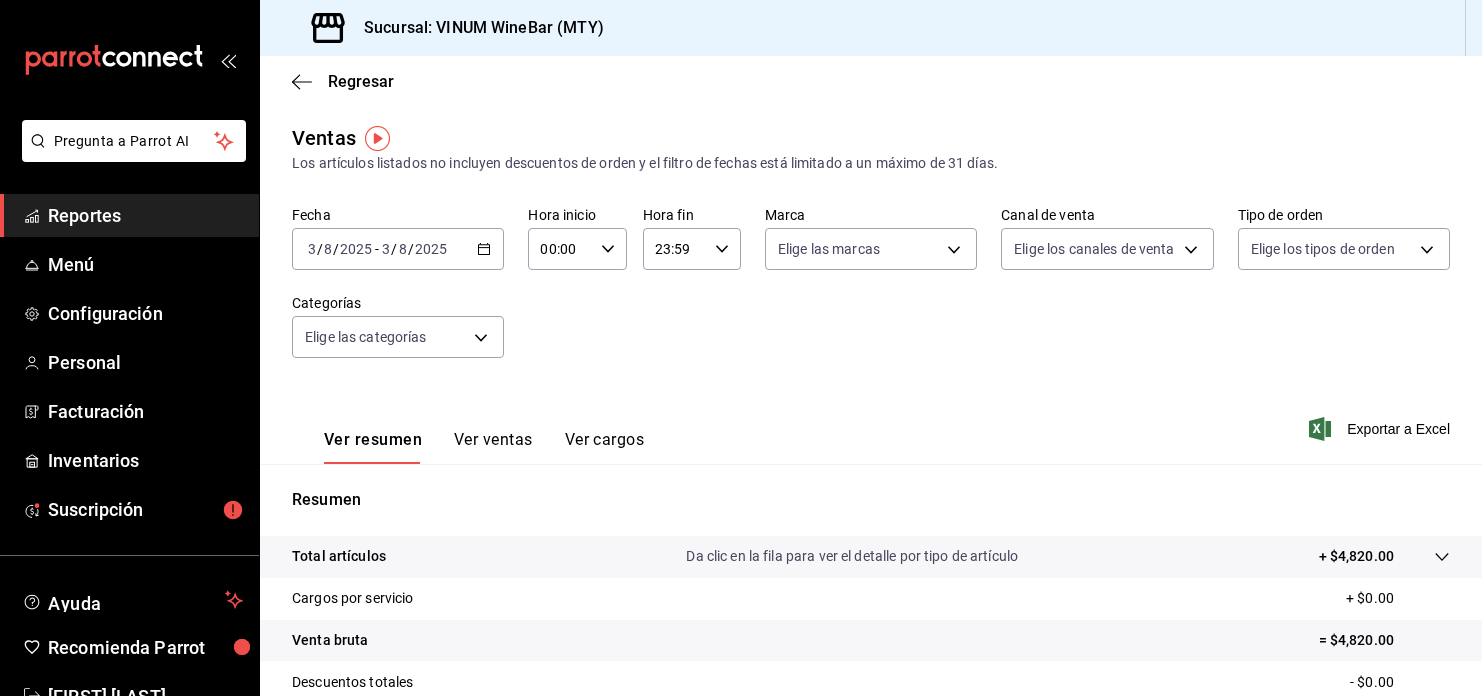 scroll, scrollTop: 0, scrollLeft: 0, axis: both 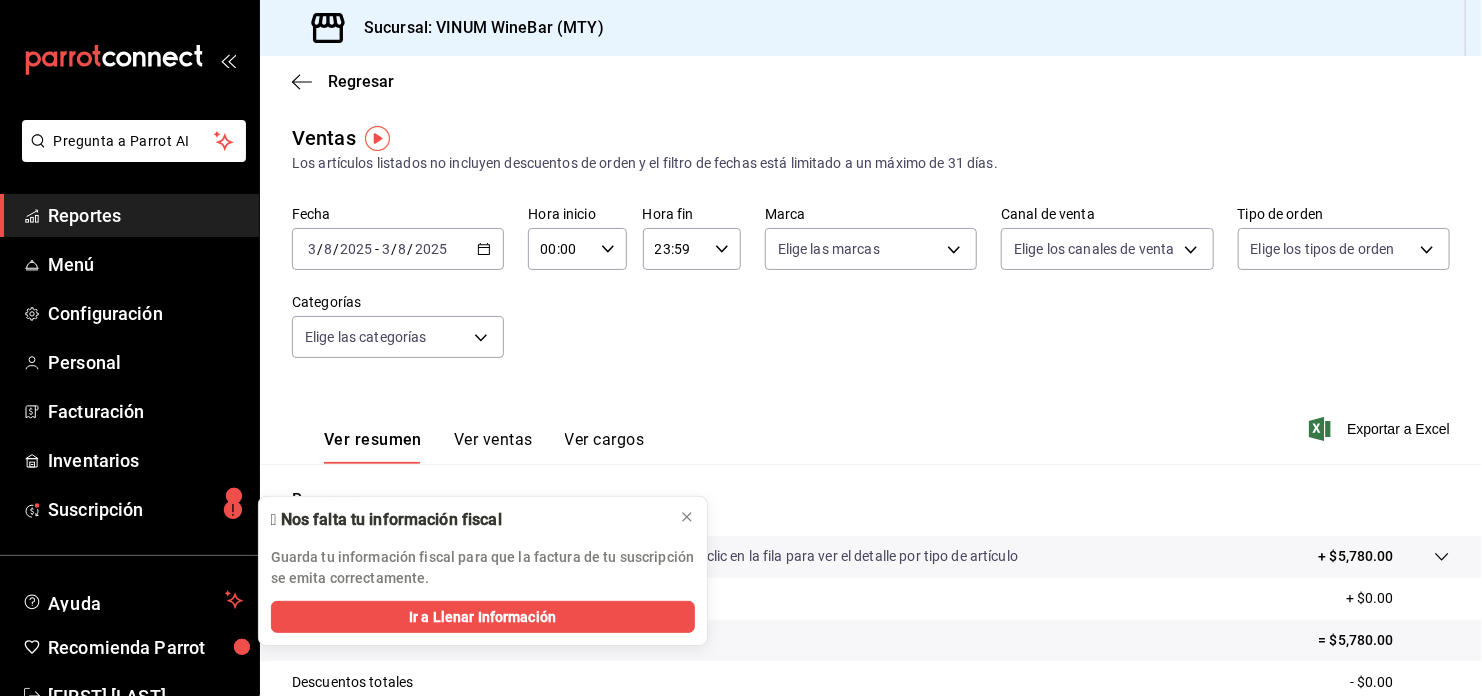 click on "2025-08-03 3 / 8 / 2025 - 2025-08-03 3 / 8 / 2025" at bounding box center [398, 249] 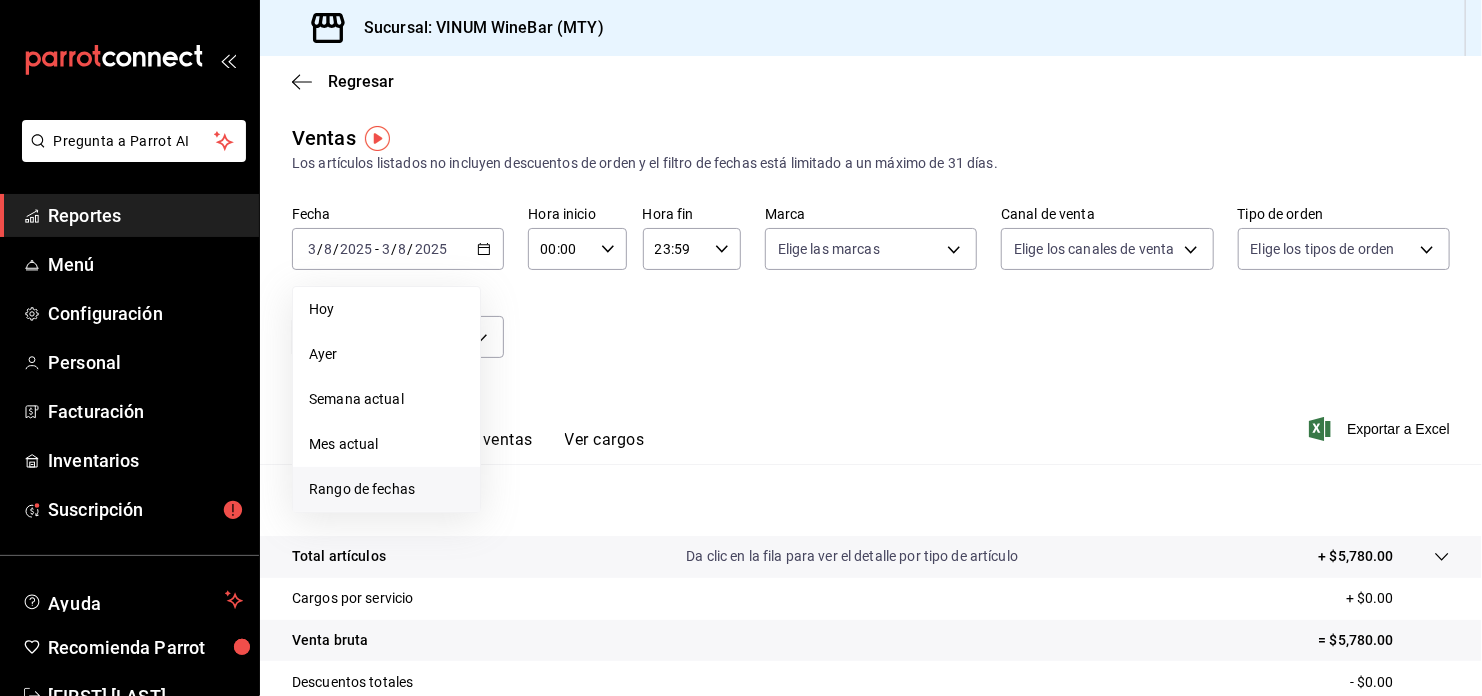click on "Rango de fechas" at bounding box center [386, 489] 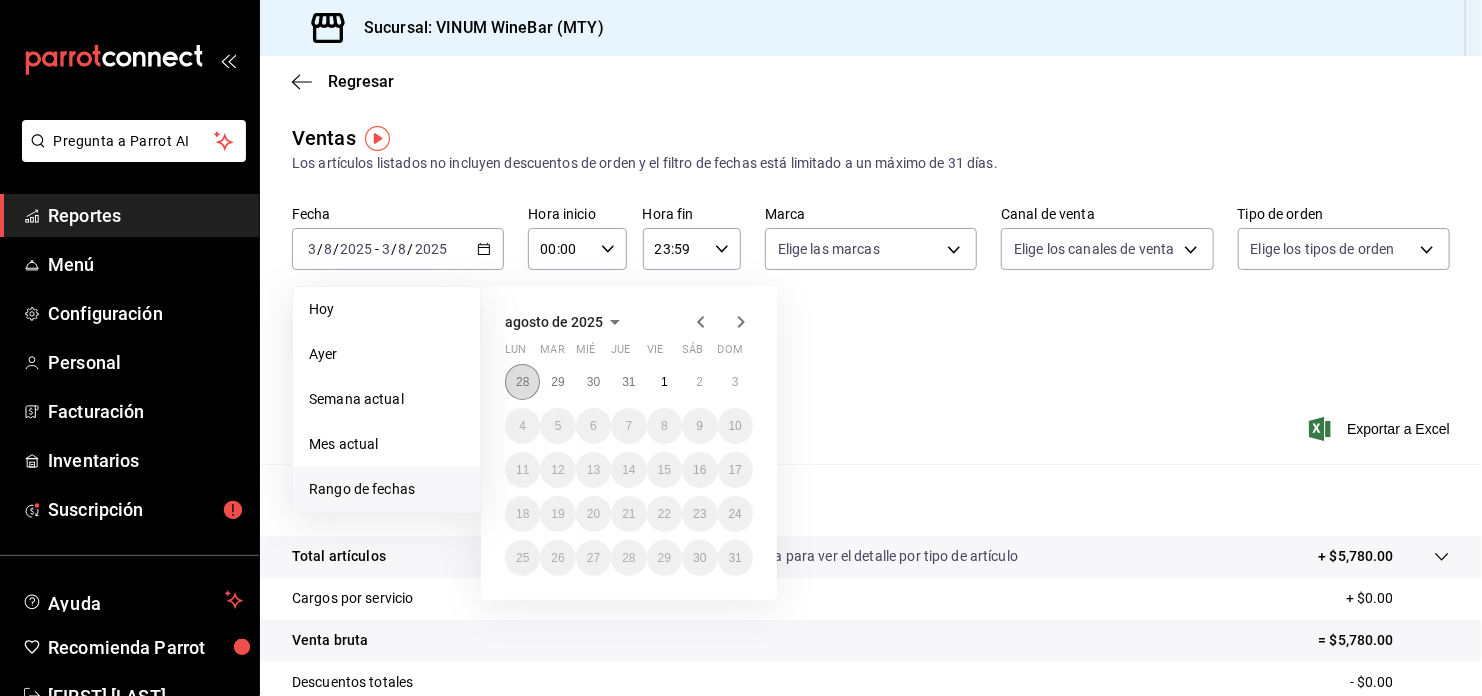 click on "28" at bounding box center [522, 382] 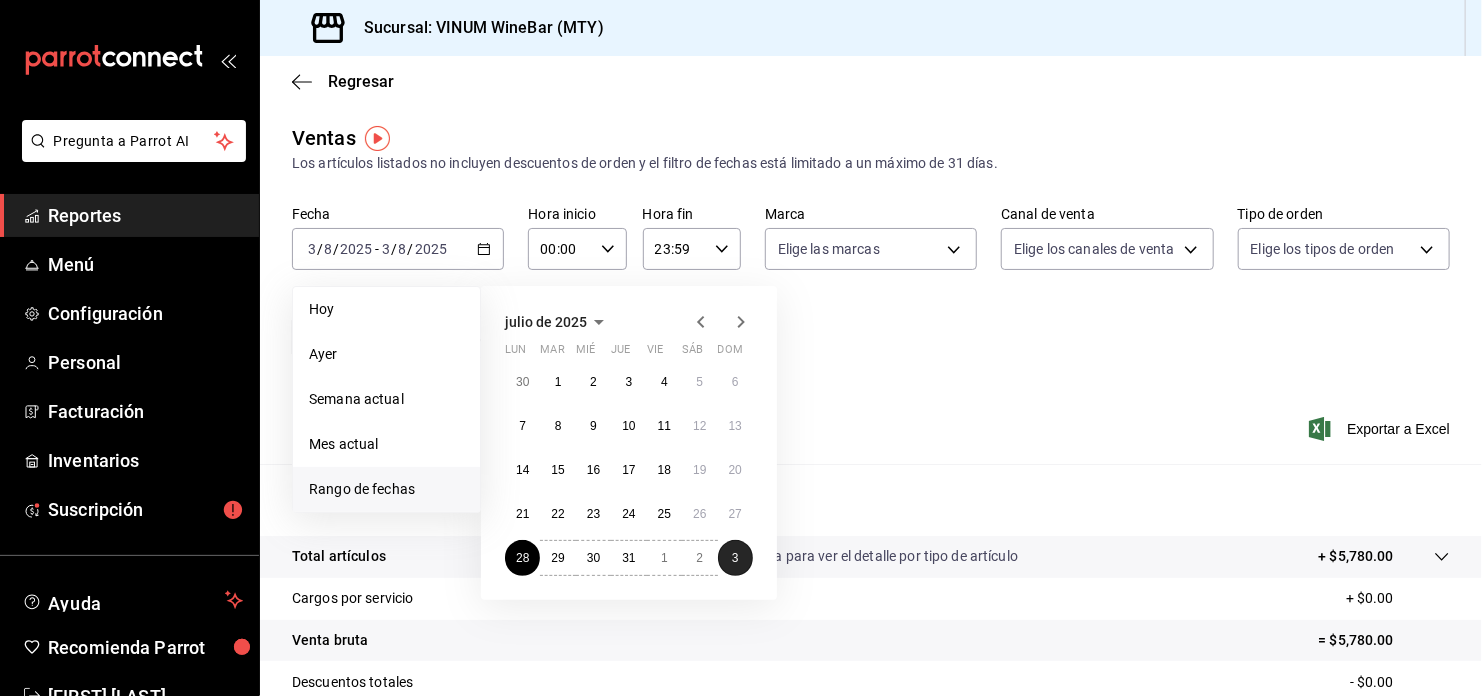 click on "3" at bounding box center [735, 558] 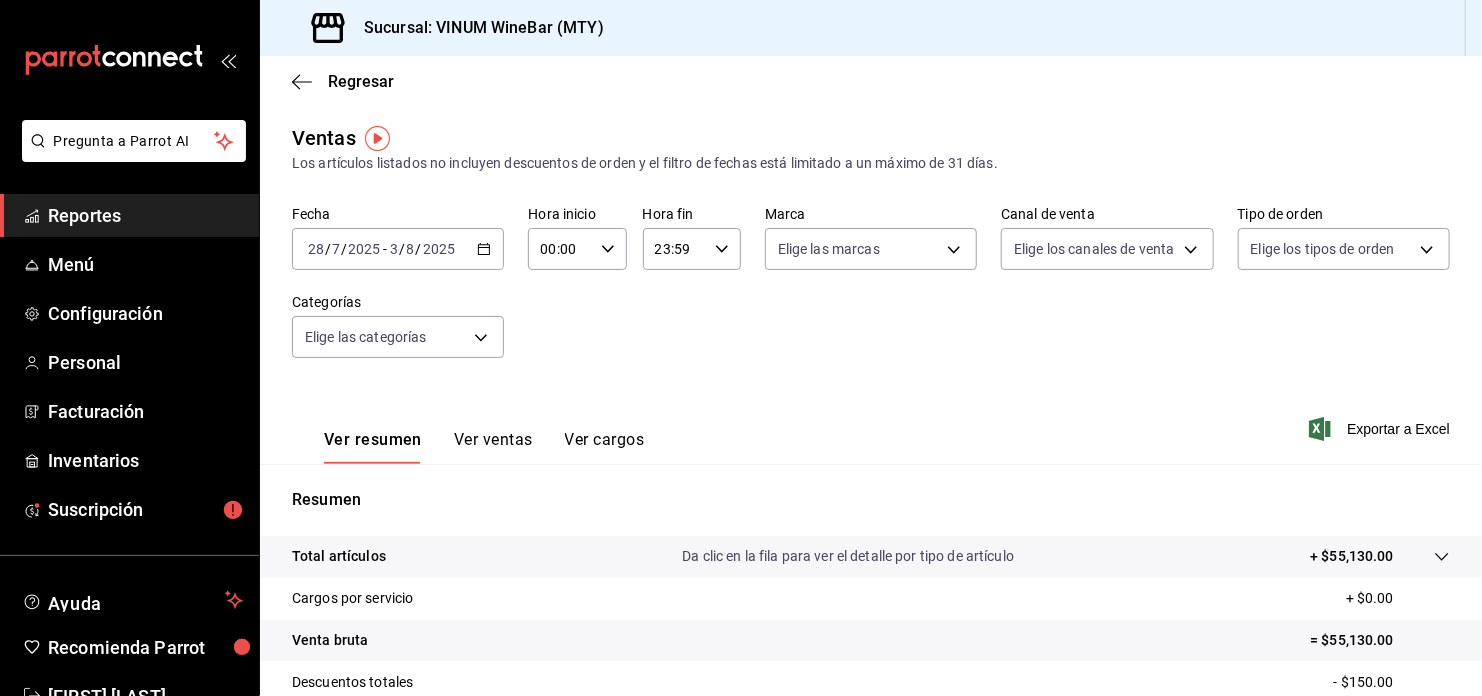 scroll, scrollTop: 262, scrollLeft: 0, axis: vertical 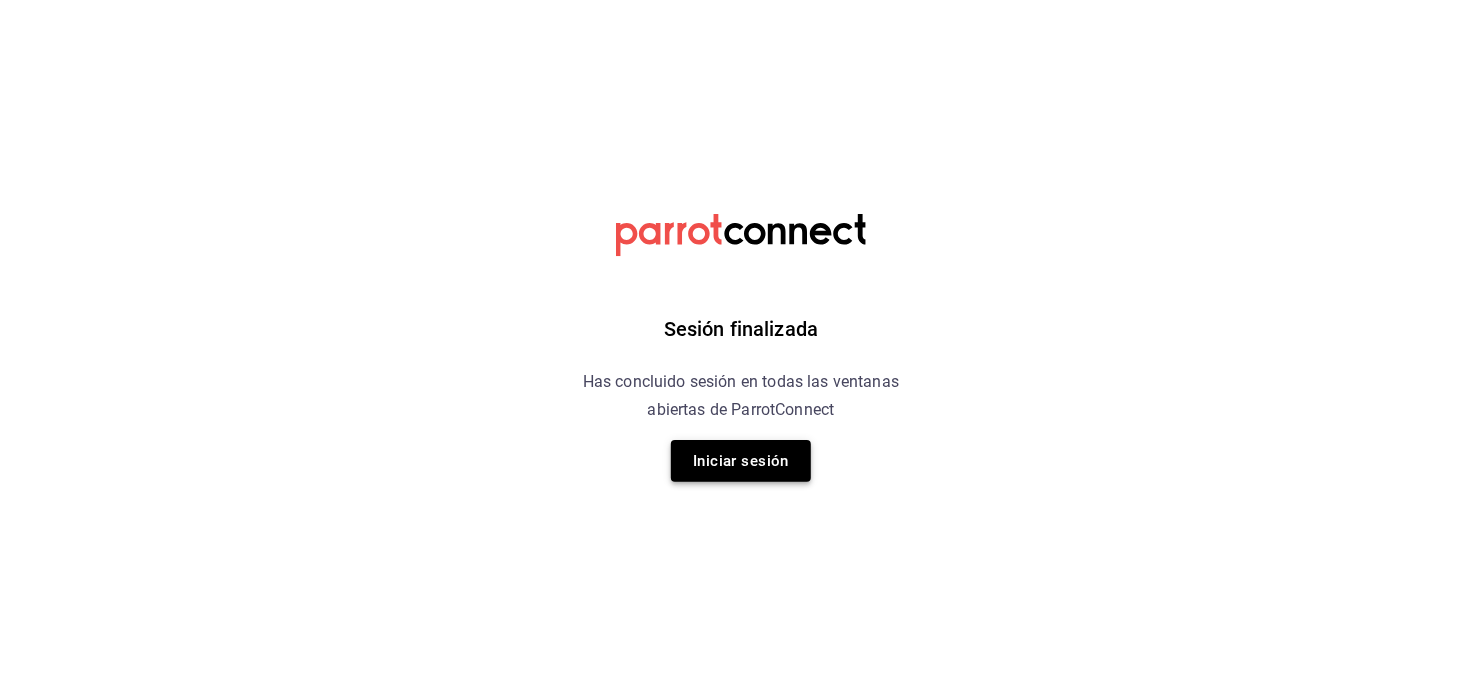 click on "Iniciar sesión" at bounding box center [741, 461] 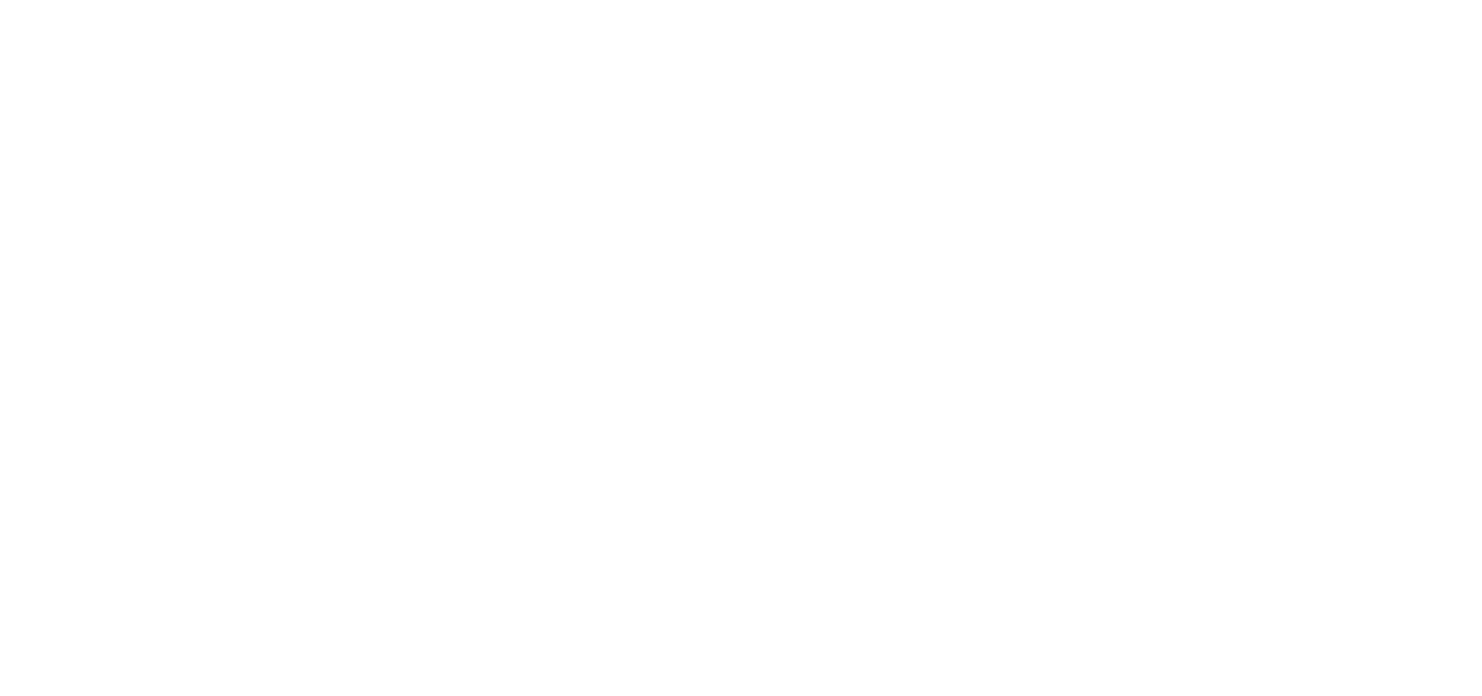 scroll, scrollTop: 0, scrollLeft: 0, axis: both 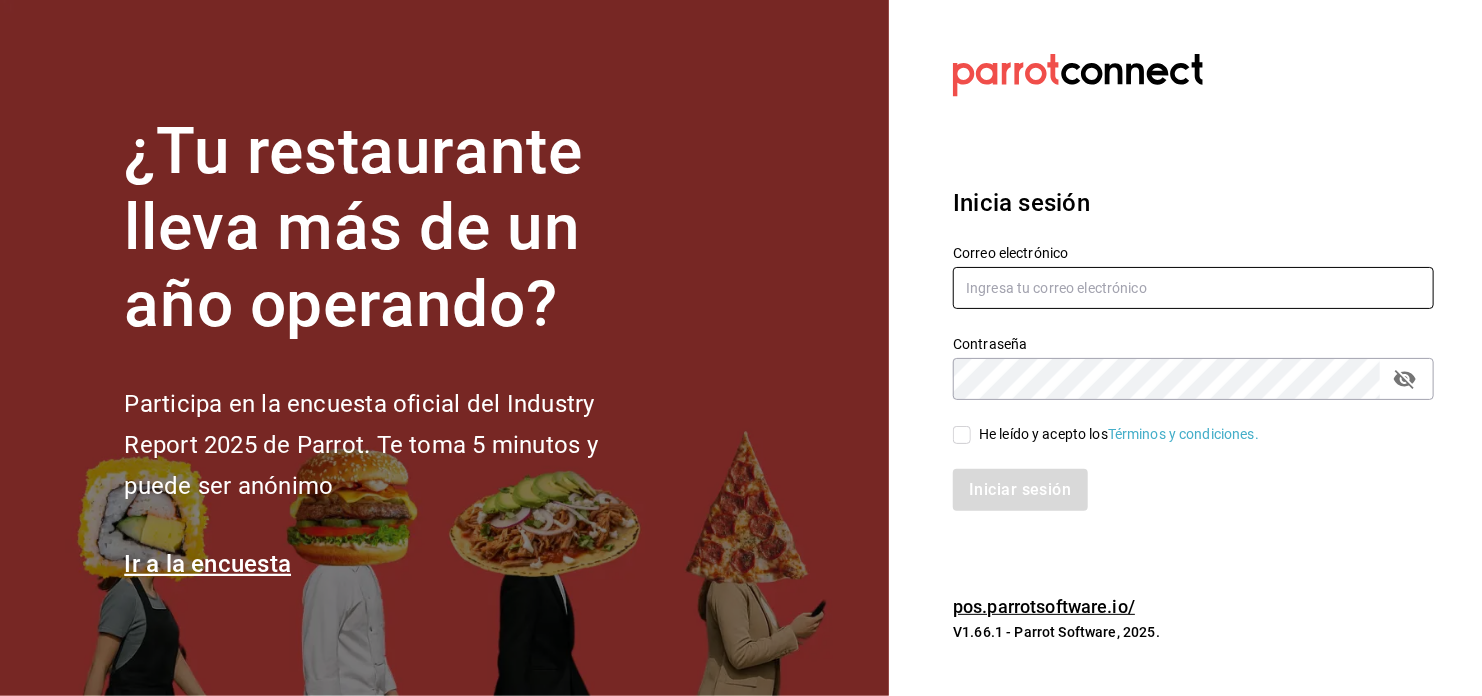 click at bounding box center [1193, 288] 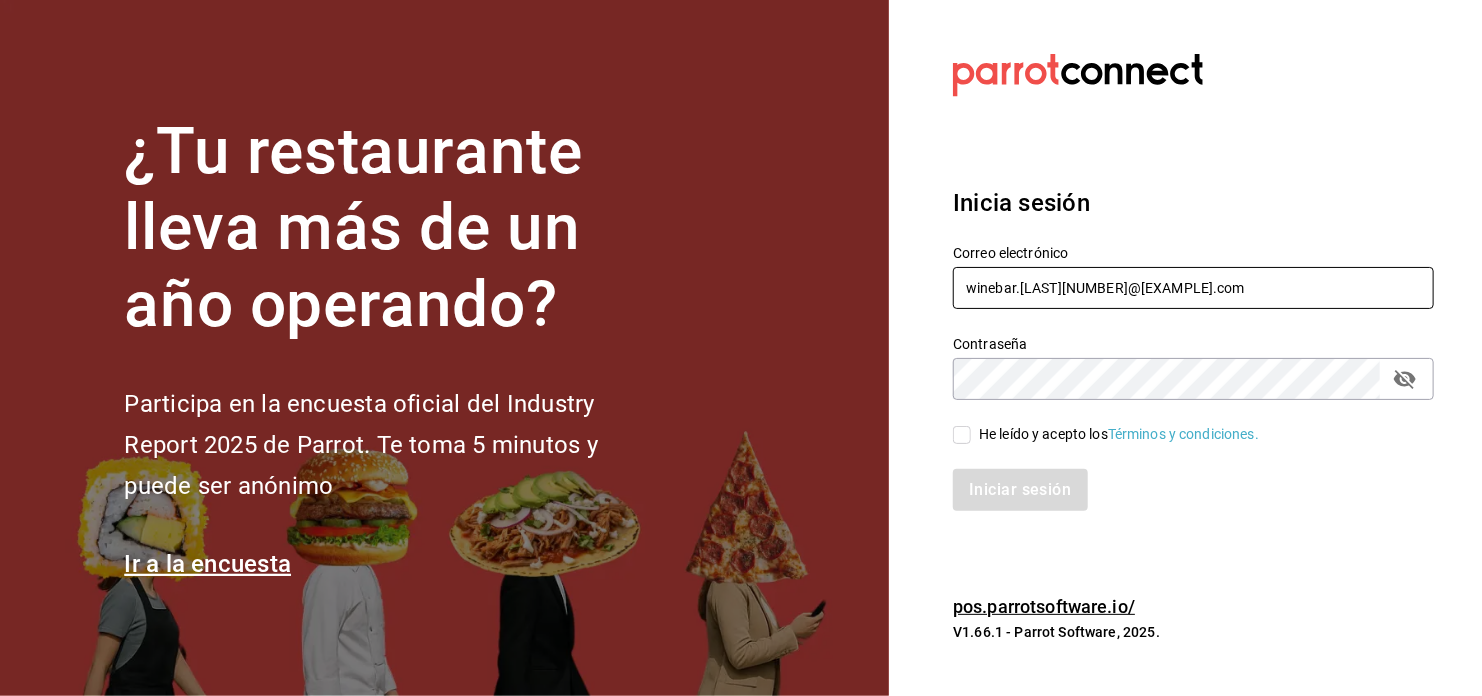 type on "winebar.[LAST][NUMBER]@[EXAMPLE].com" 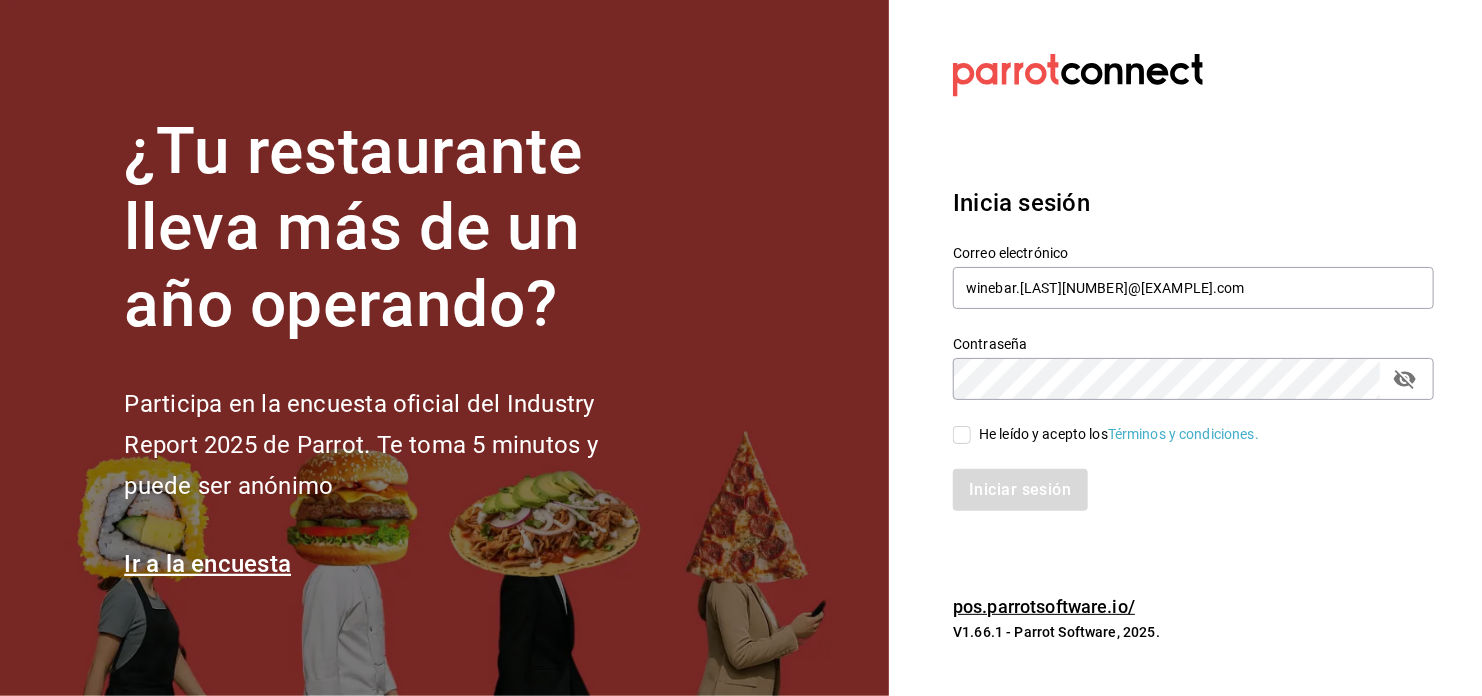 click on "He leído y acepto los  Términos y condiciones." at bounding box center (962, 435) 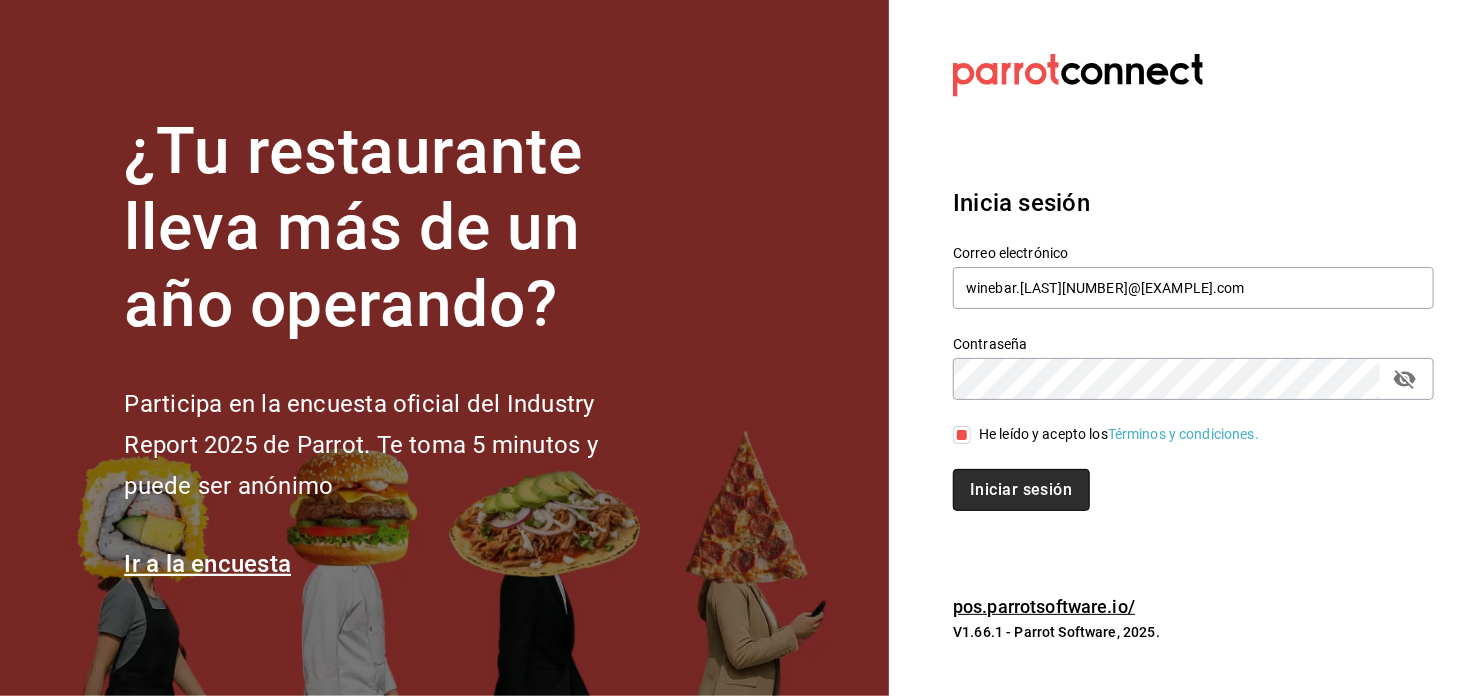 click on "Iniciar sesión" at bounding box center (1021, 490) 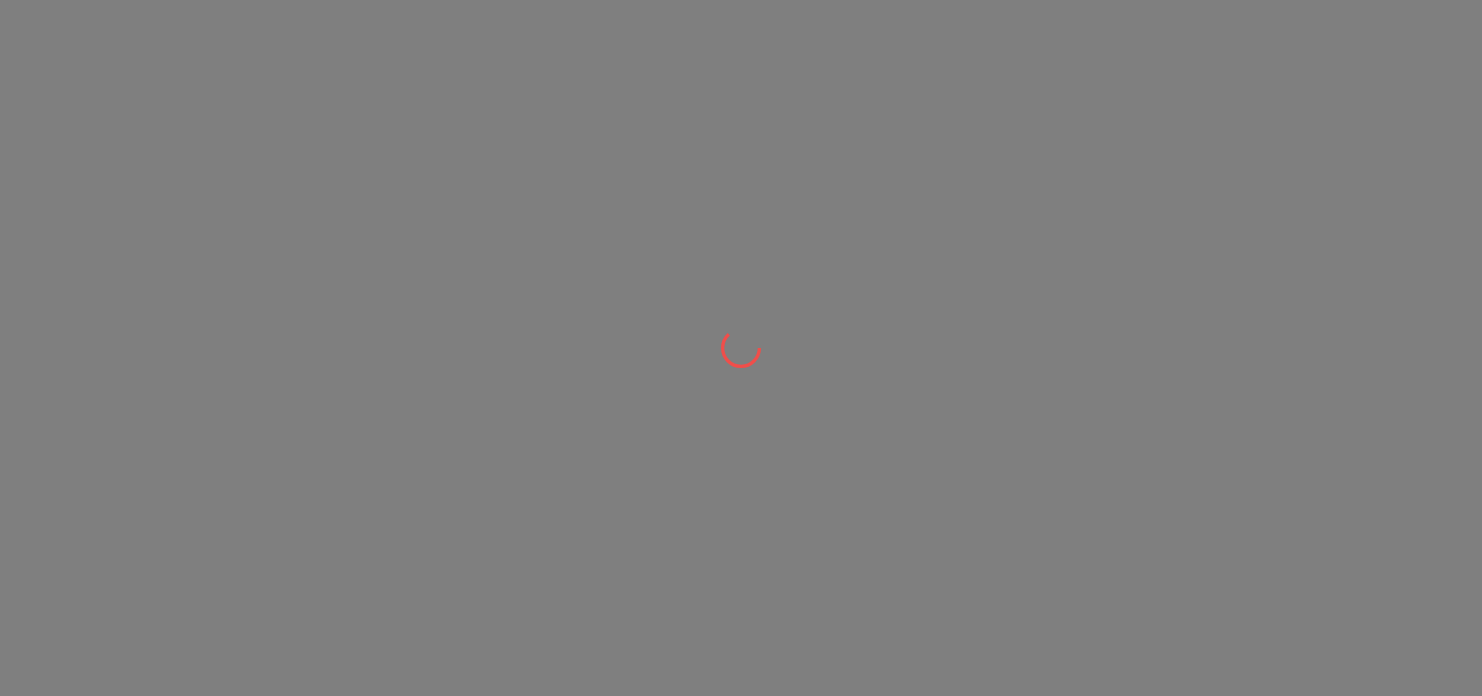 scroll, scrollTop: 0, scrollLeft: 0, axis: both 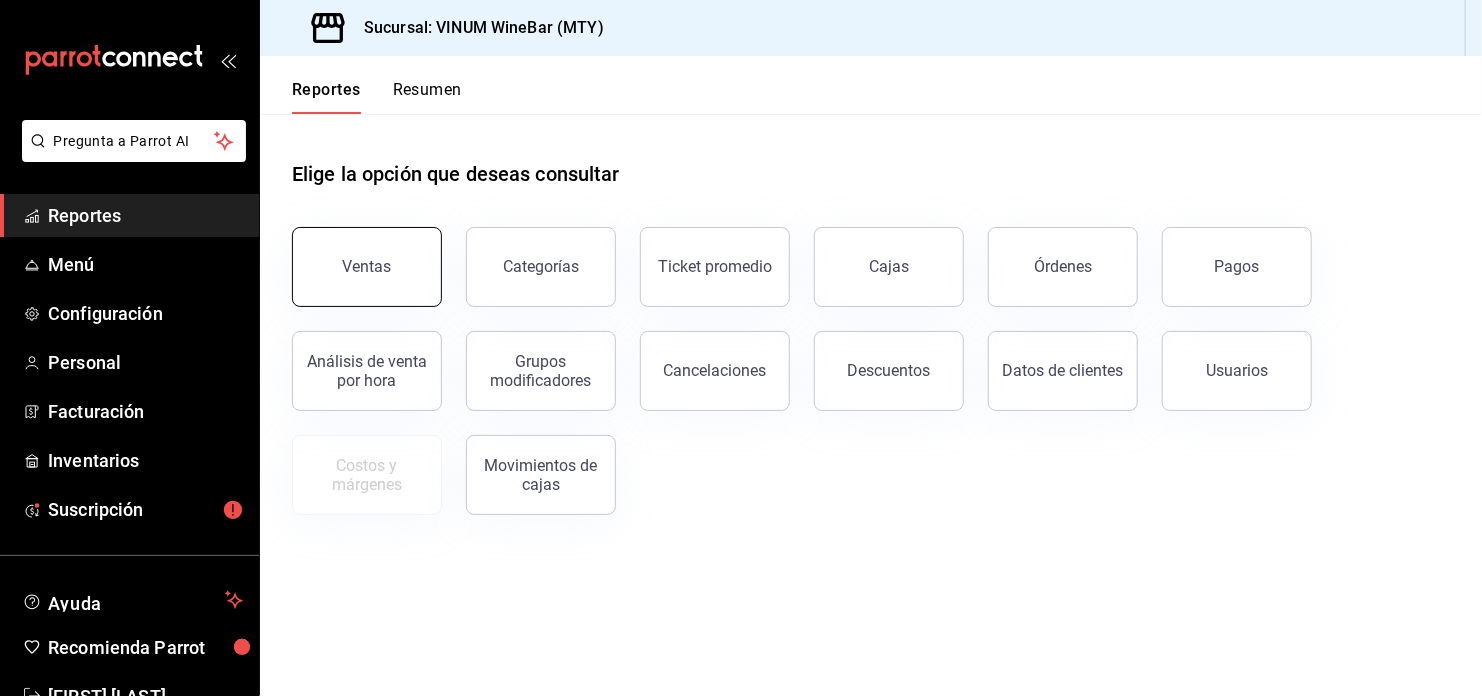 click on "Ventas" at bounding box center (367, 267) 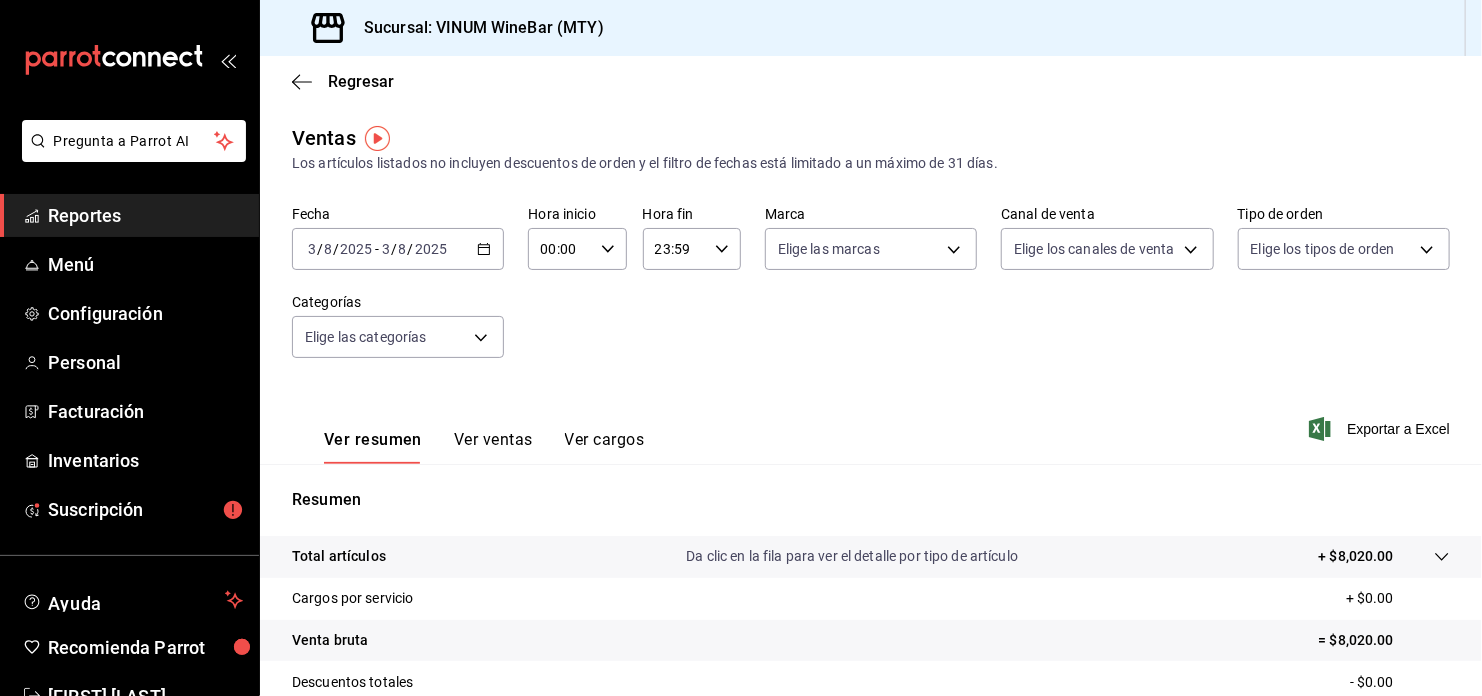 click on "2025-08-03 3 / 8 / 2025 - 2025-08-03 3 / 8 / 2025" at bounding box center [398, 249] 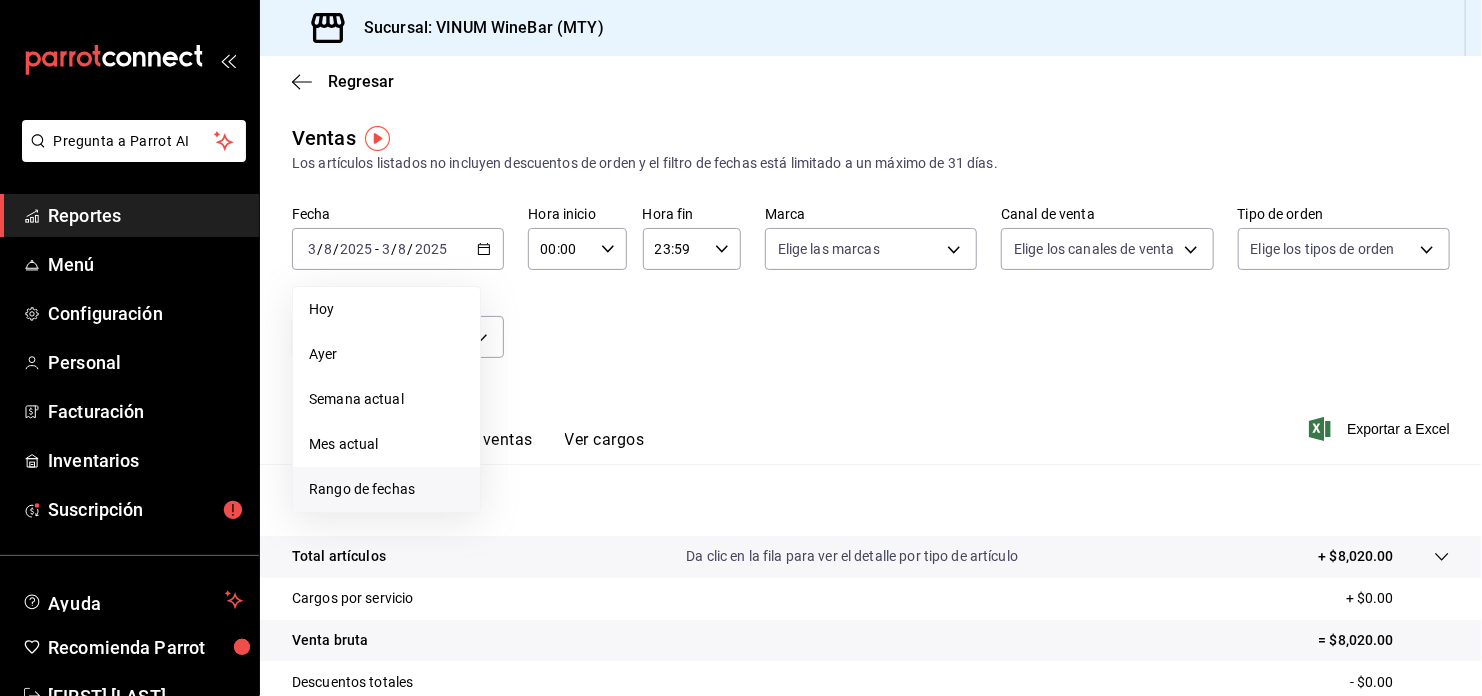 click on "Rango de fechas" at bounding box center (386, 489) 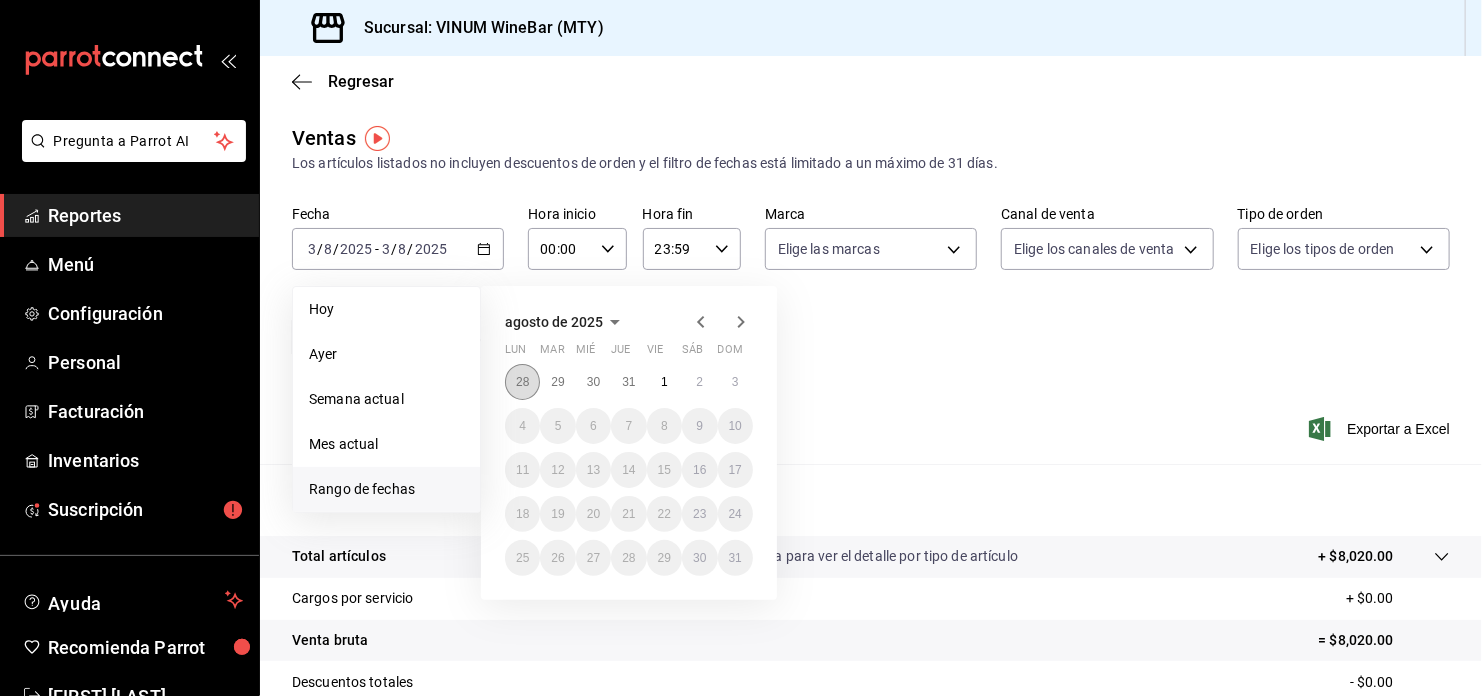 click on "28" at bounding box center (522, 382) 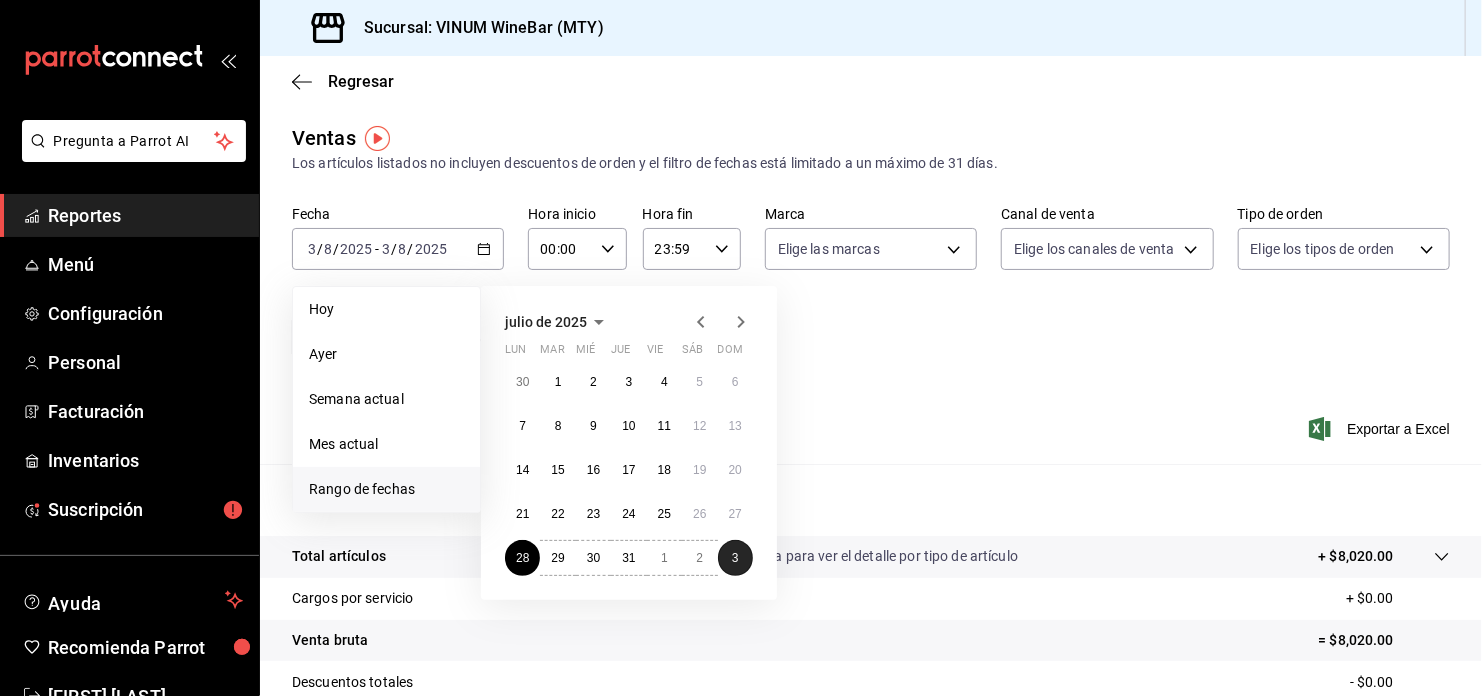 click on "3" at bounding box center (735, 558) 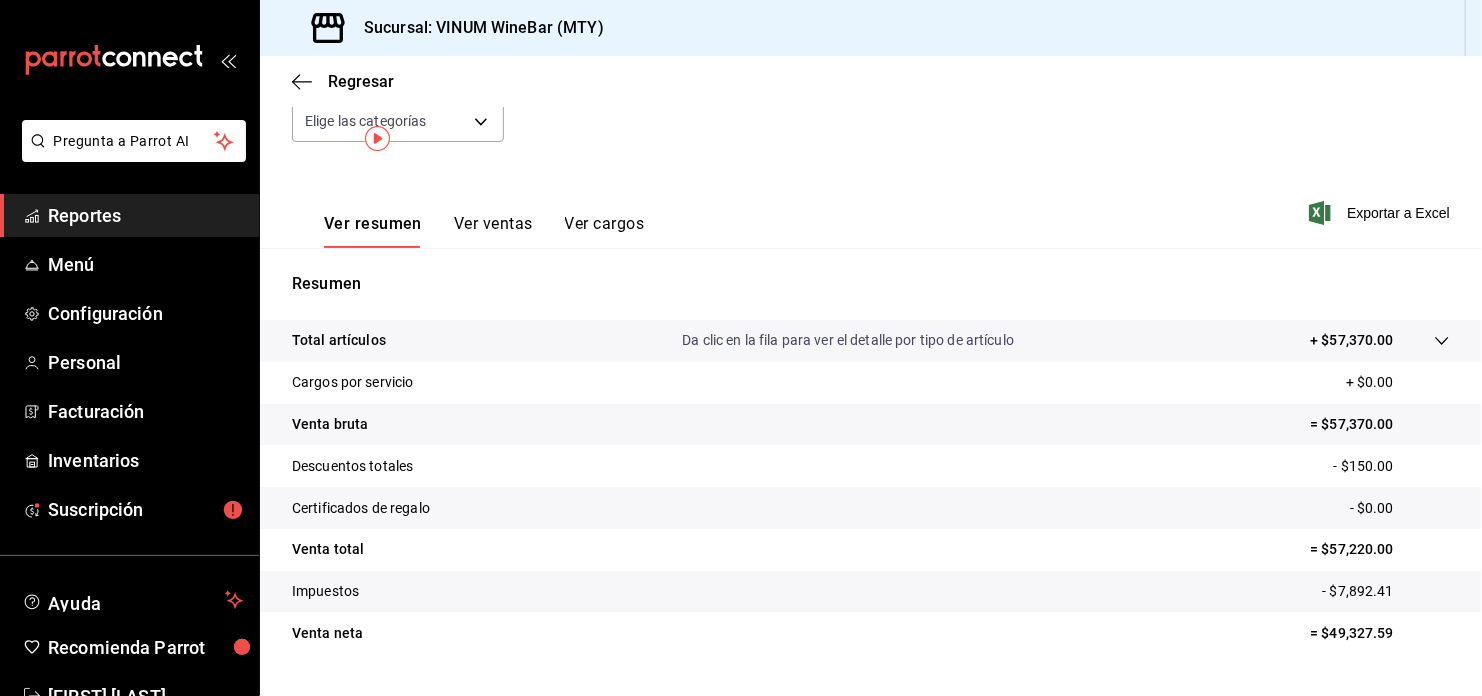 scroll, scrollTop: 0, scrollLeft: 0, axis: both 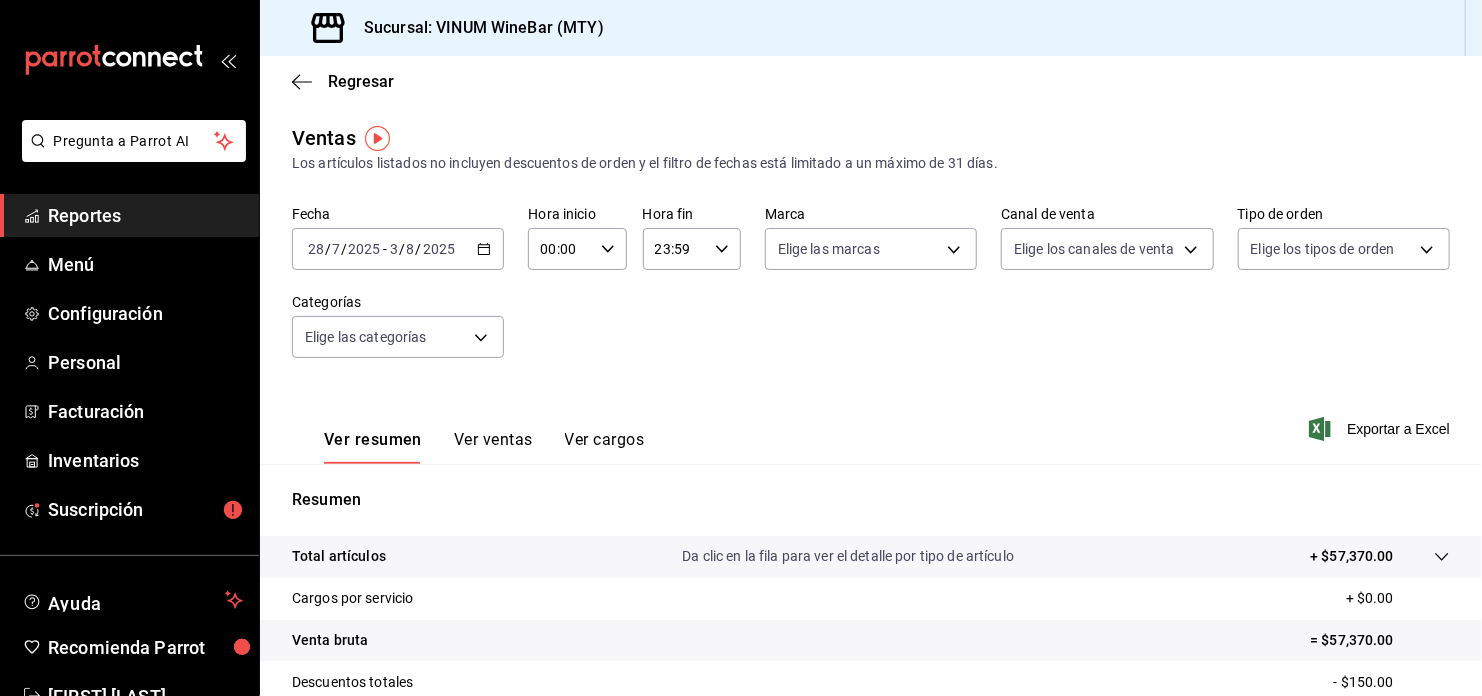 click on "Sucursal: VINUM WineBar (MTY)" at bounding box center (444, 28) 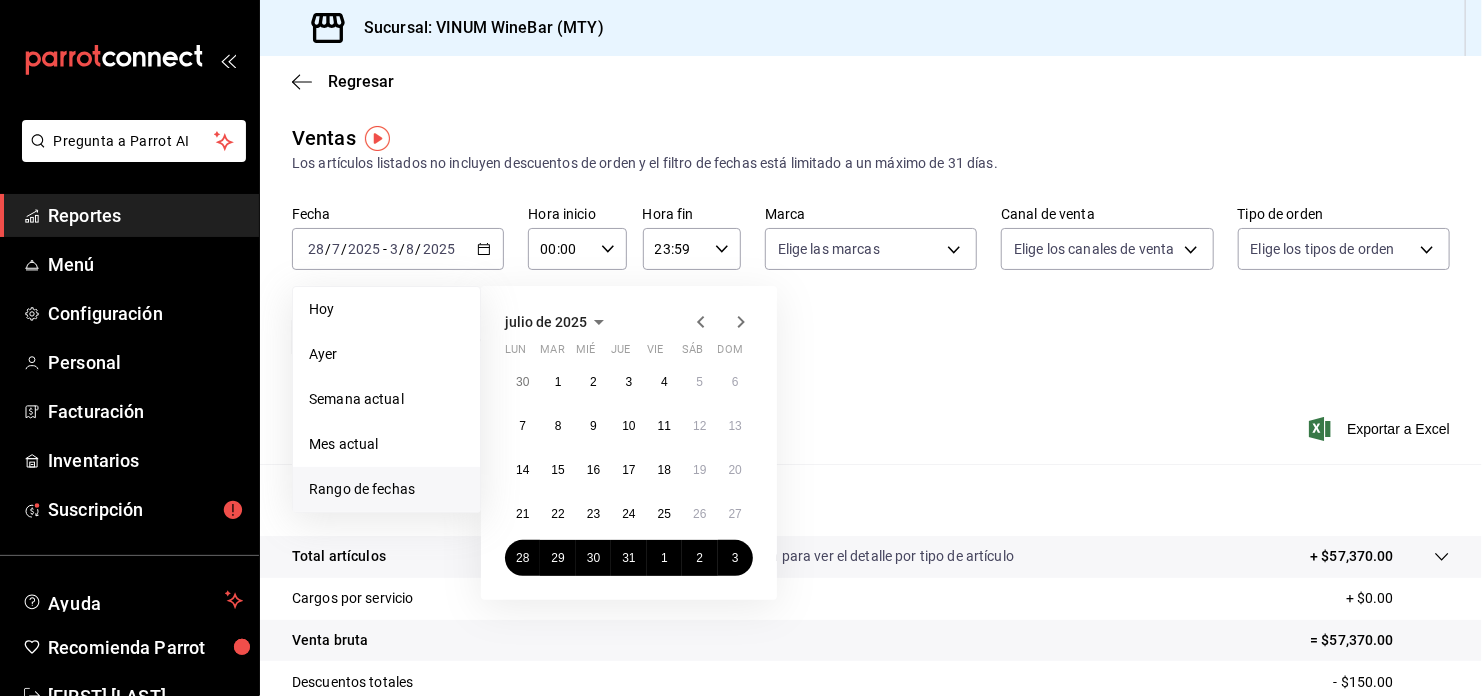 click on "Reportes" at bounding box center [145, 215] 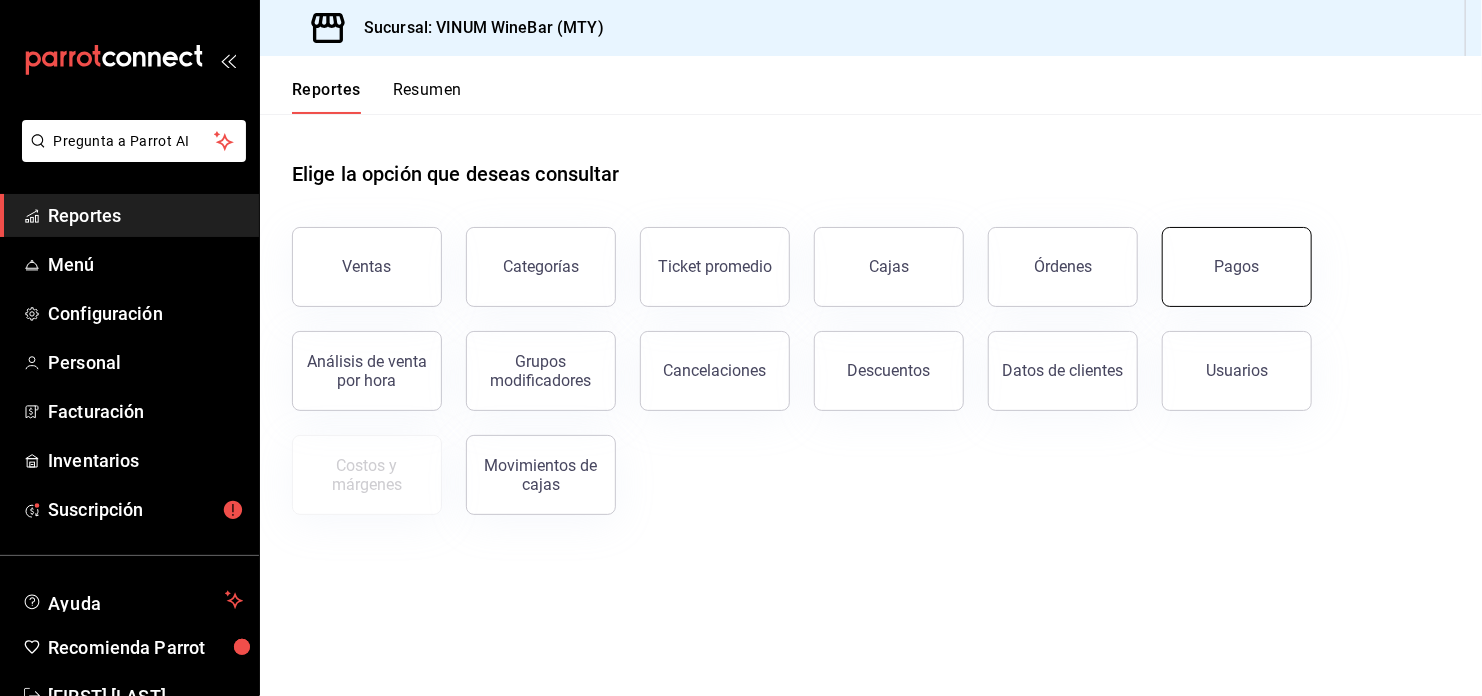 click on "Pagos" at bounding box center [1237, 267] 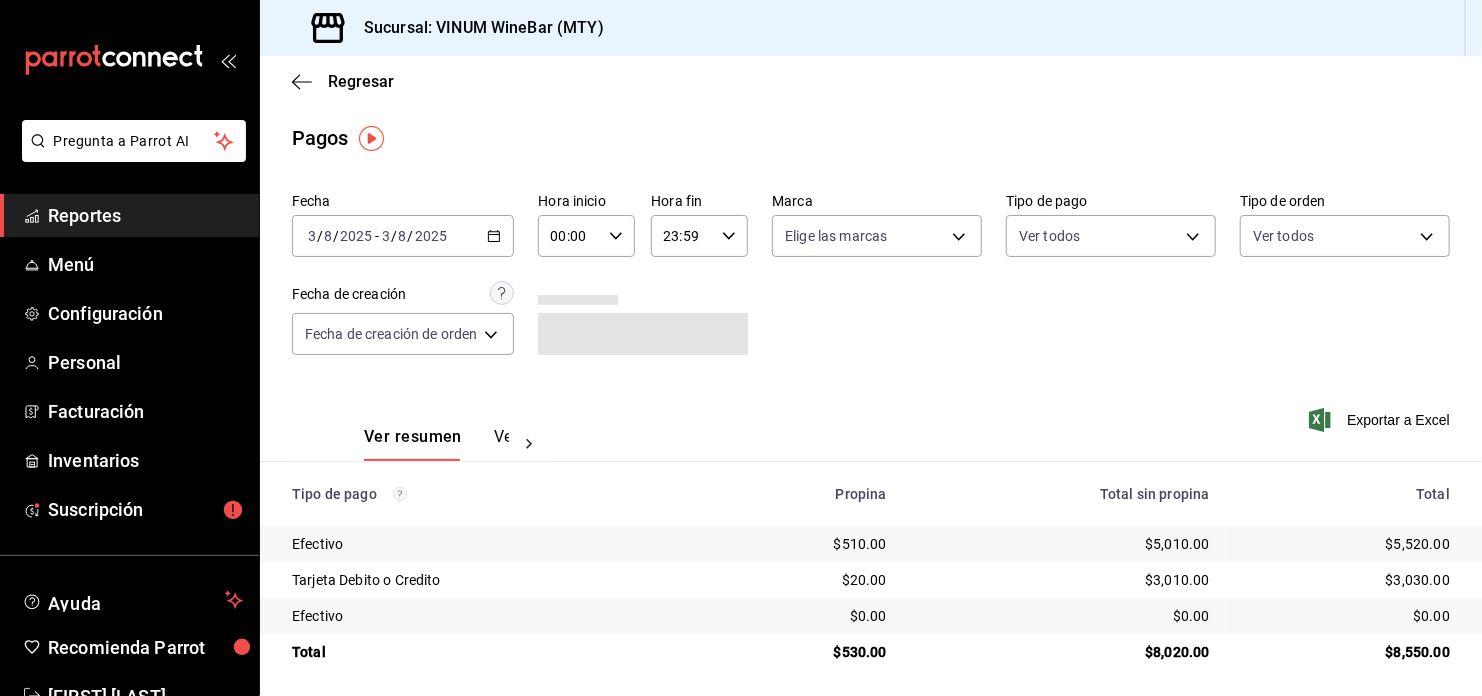 scroll, scrollTop: 7, scrollLeft: 0, axis: vertical 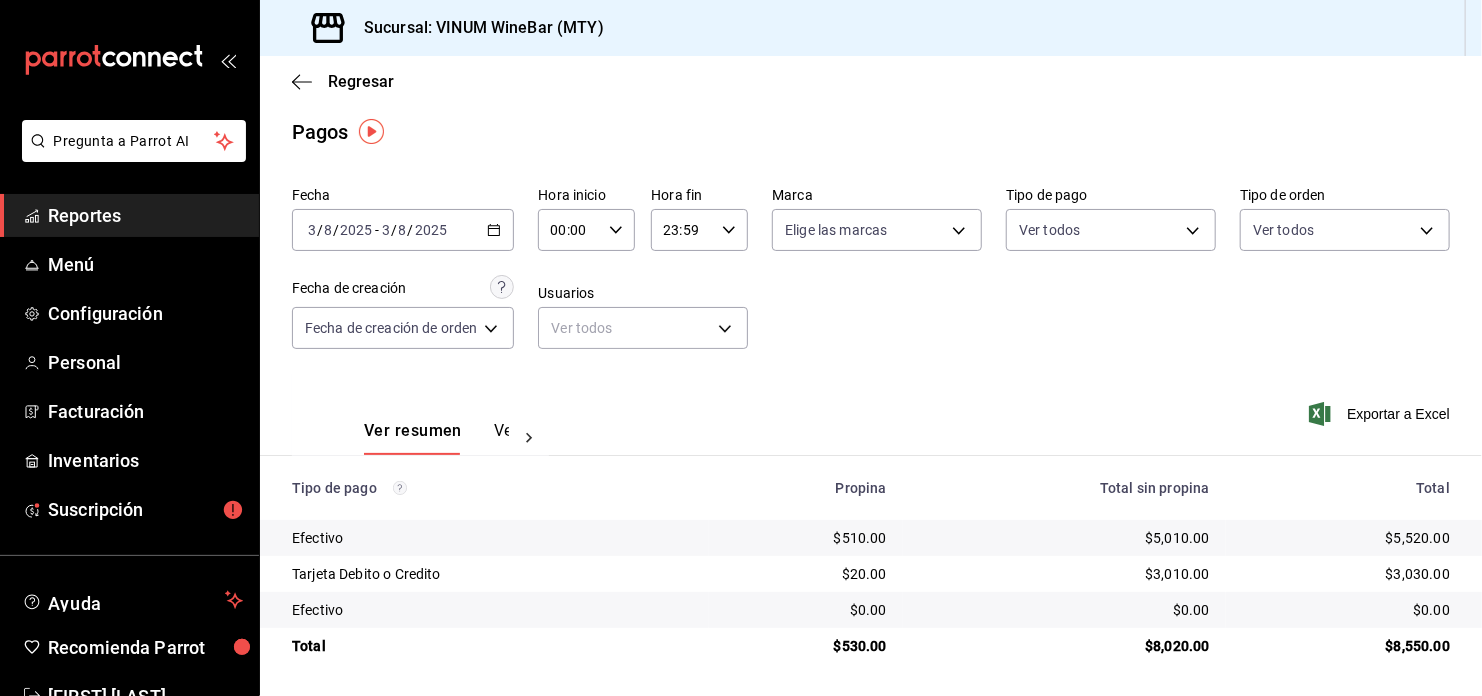 click 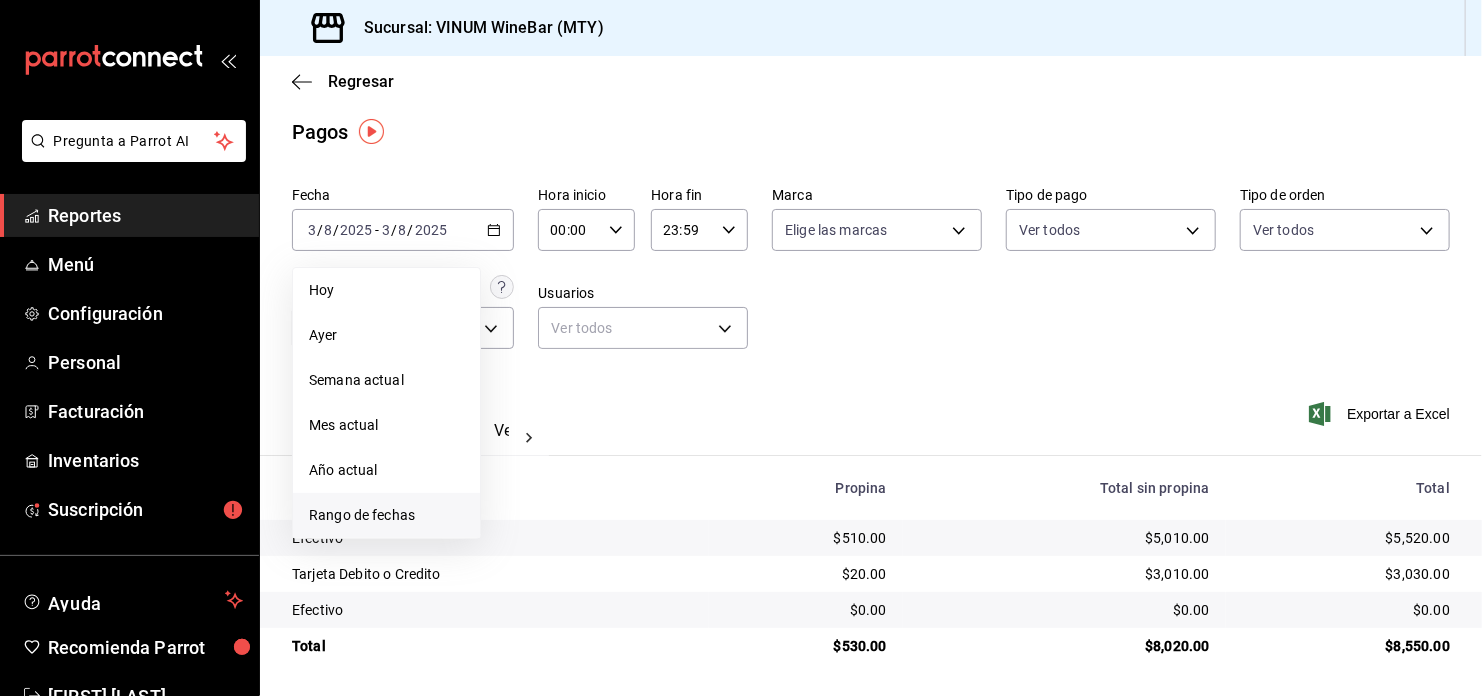click on "Rango de fechas" at bounding box center [386, 515] 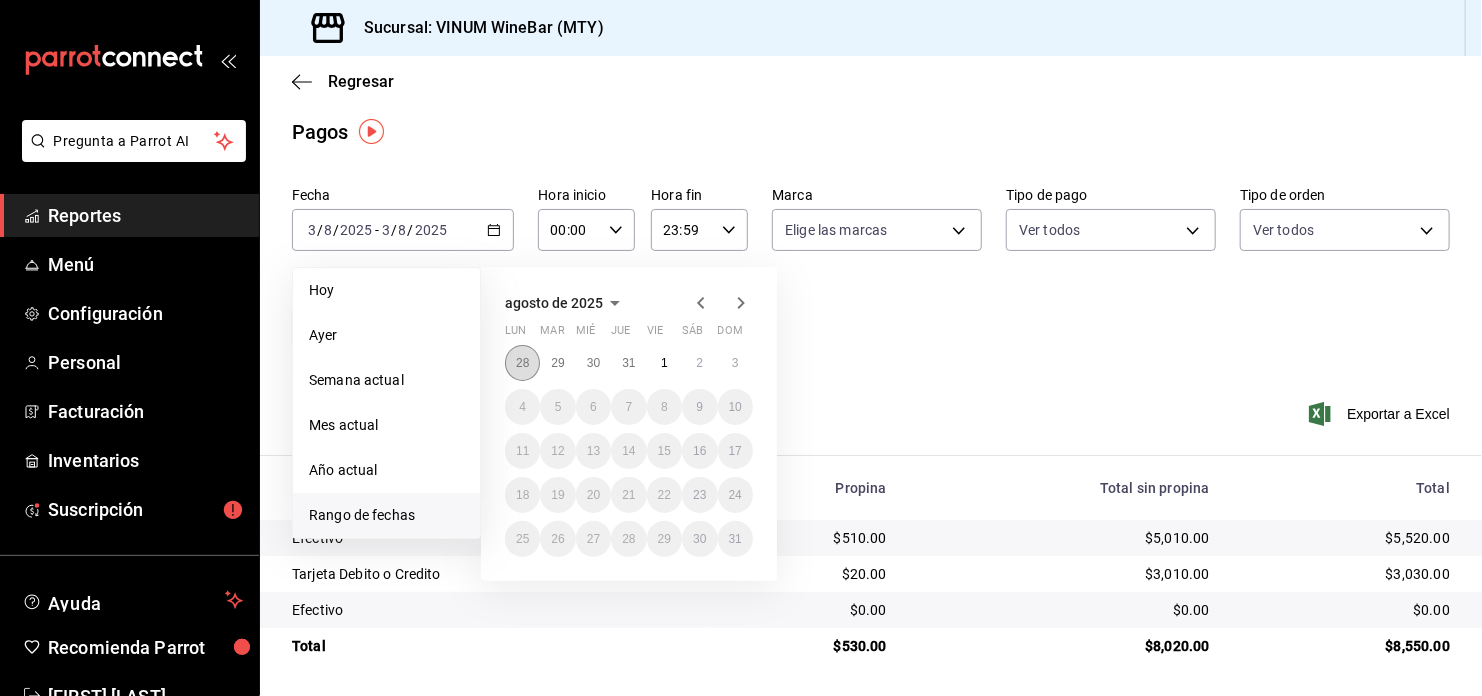 click on "28" at bounding box center [522, 363] 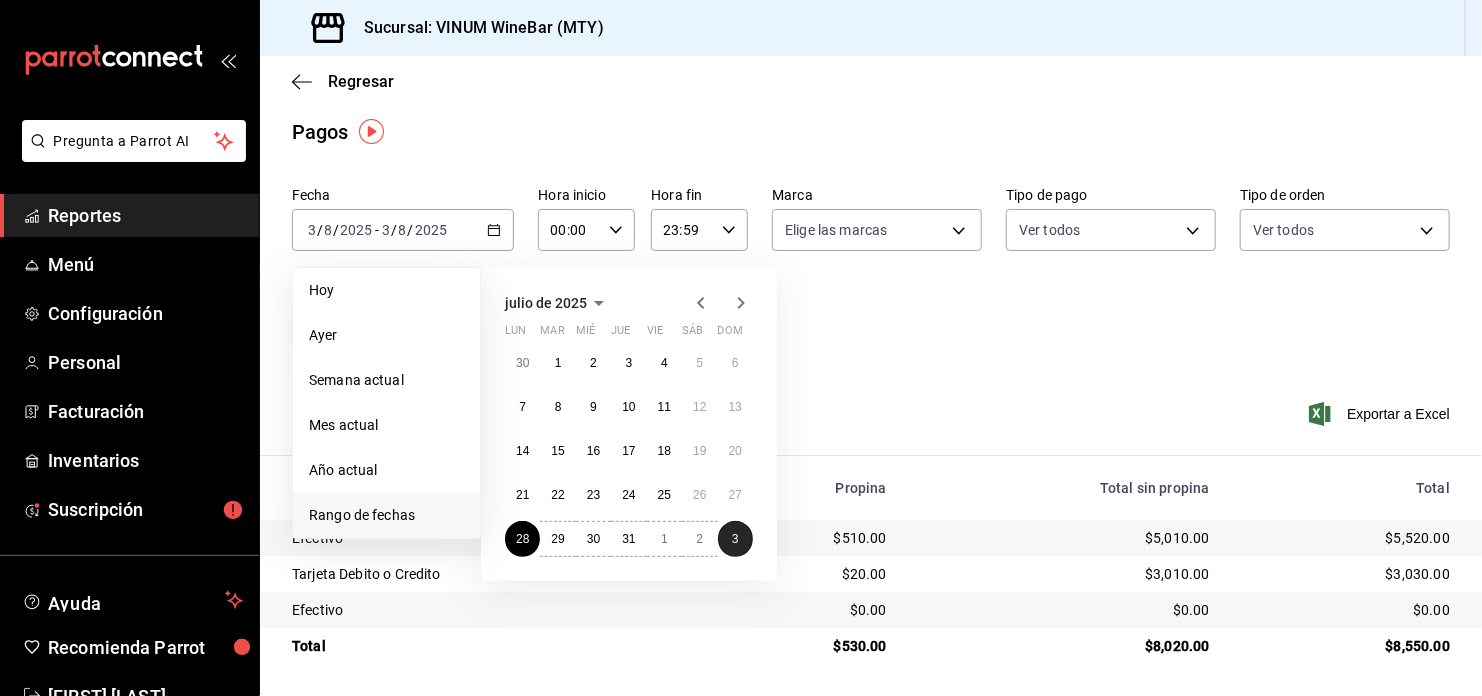click on "3" at bounding box center (735, 539) 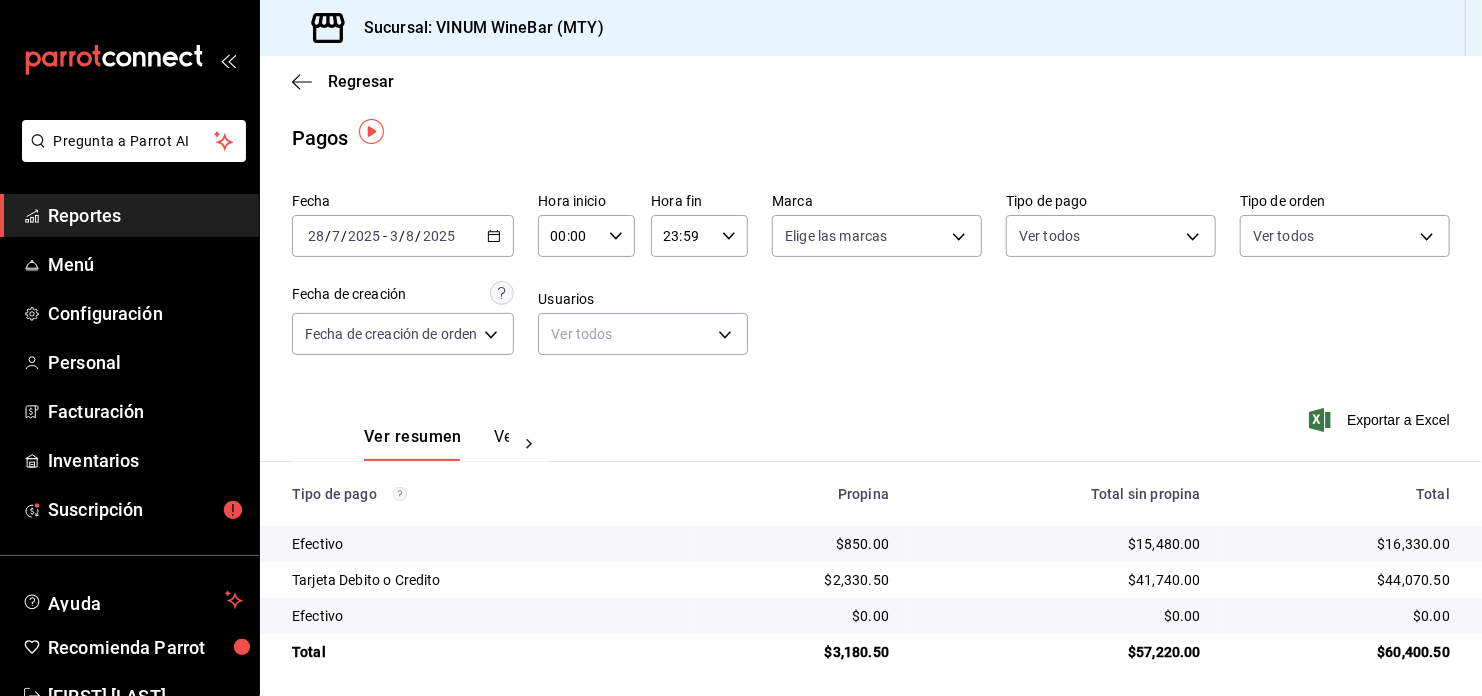 scroll, scrollTop: 7, scrollLeft: 0, axis: vertical 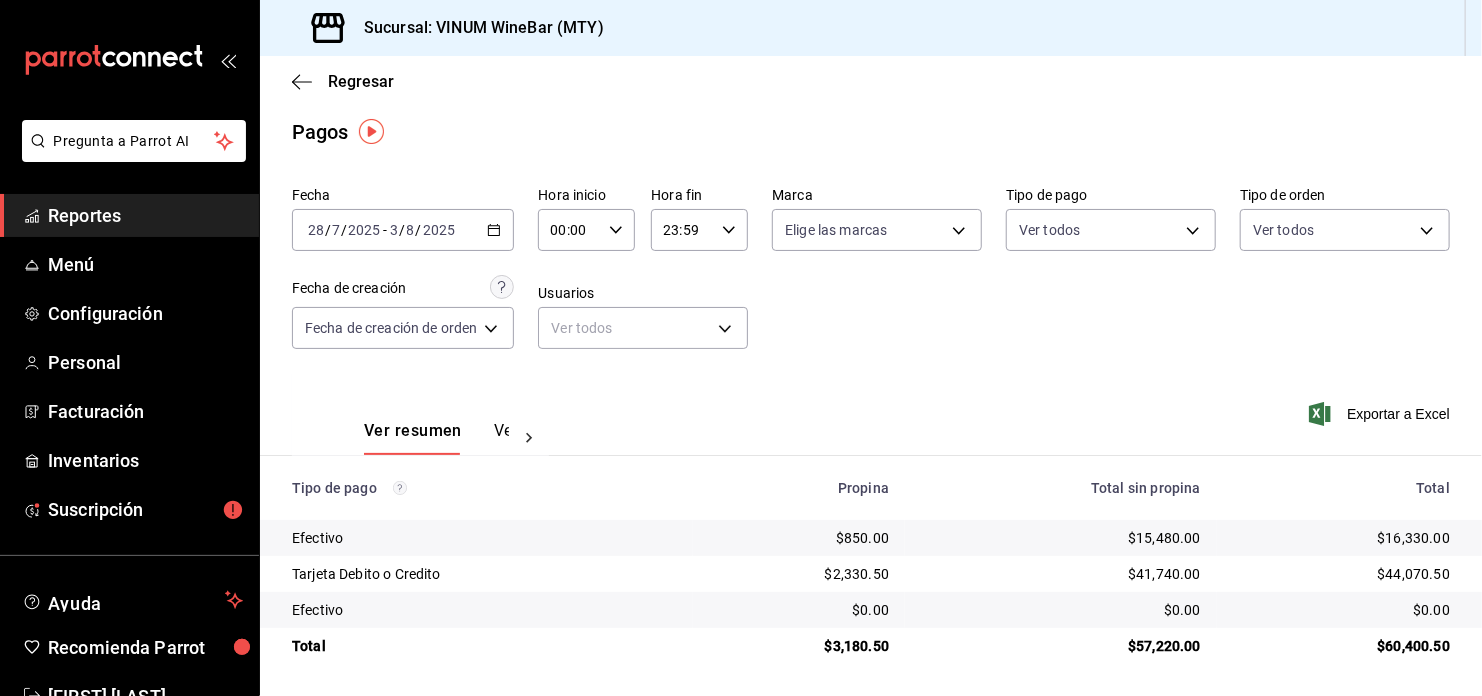 click on "Reportes" at bounding box center (145, 215) 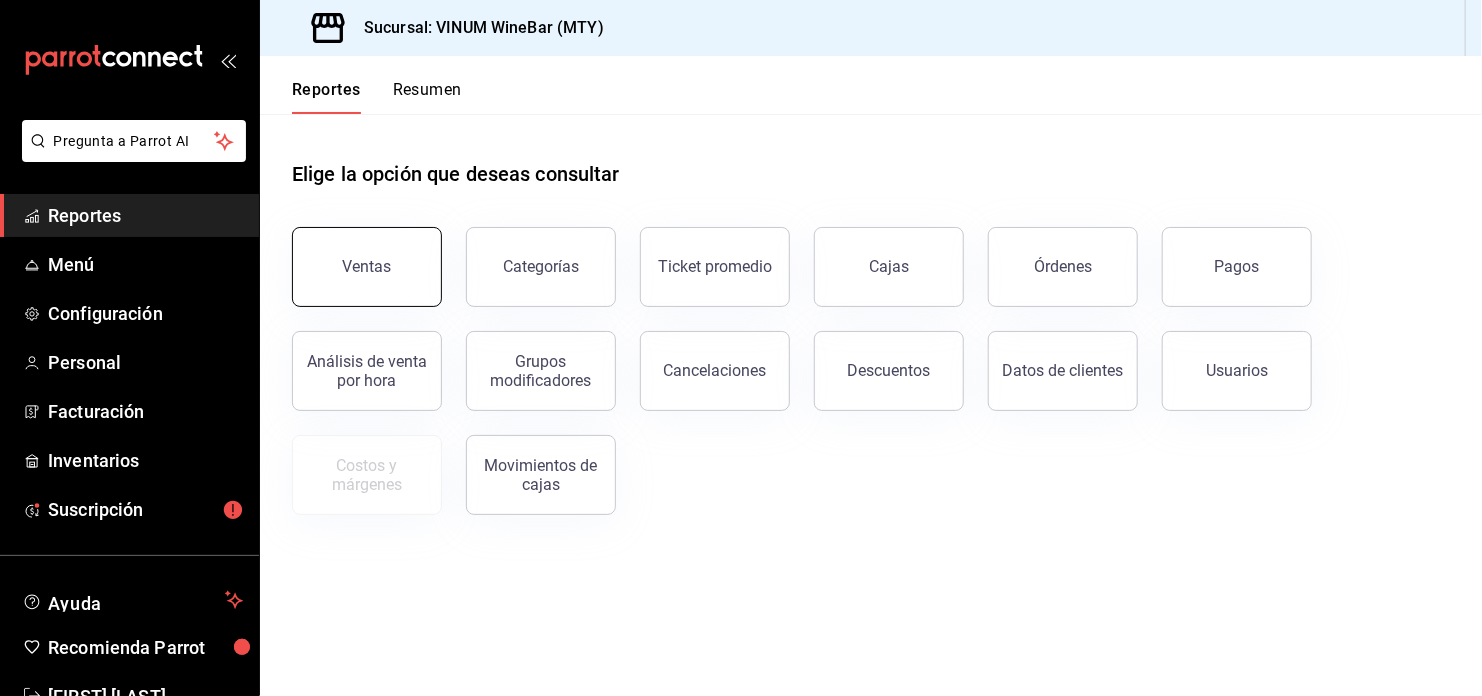 click on "Ventas" at bounding box center [367, 267] 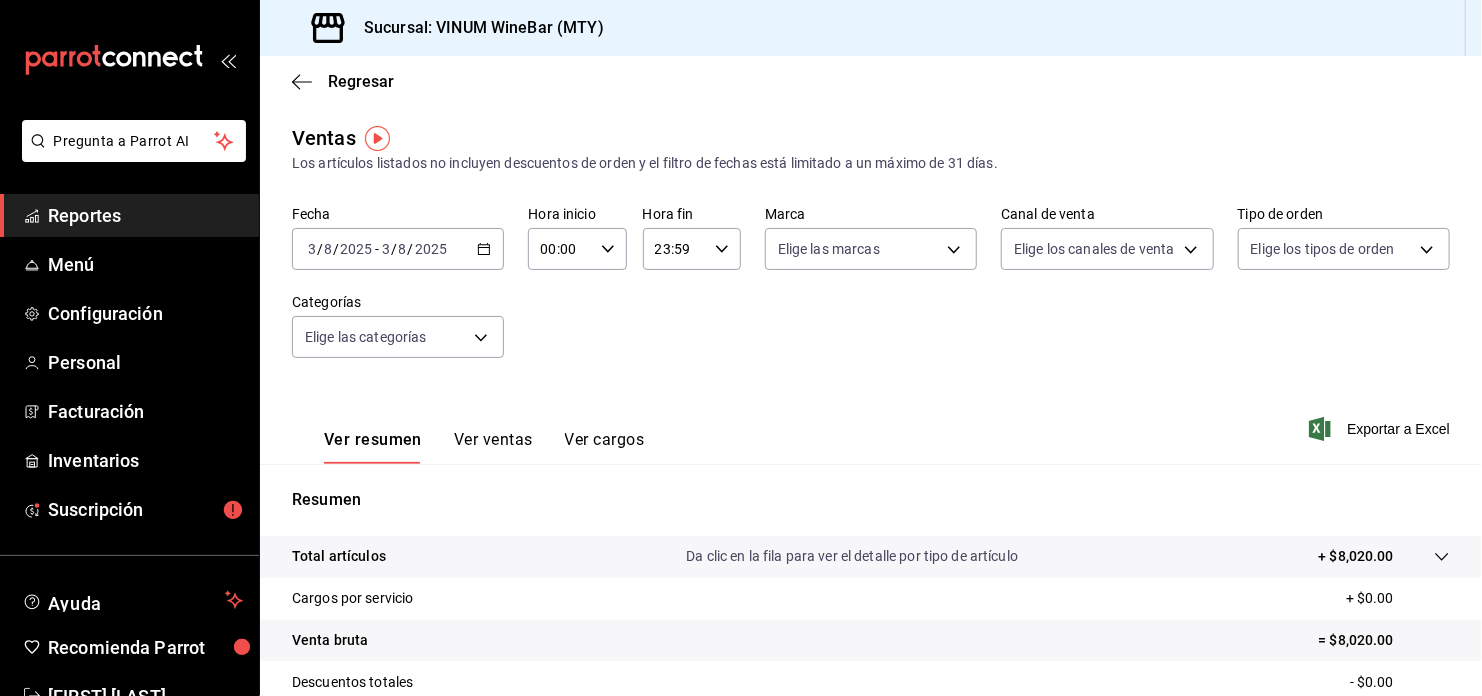 click on "2025-08-03 3 / 8 / 2025 - 2025-08-03 3 / 8 / 2025" at bounding box center (398, 249) 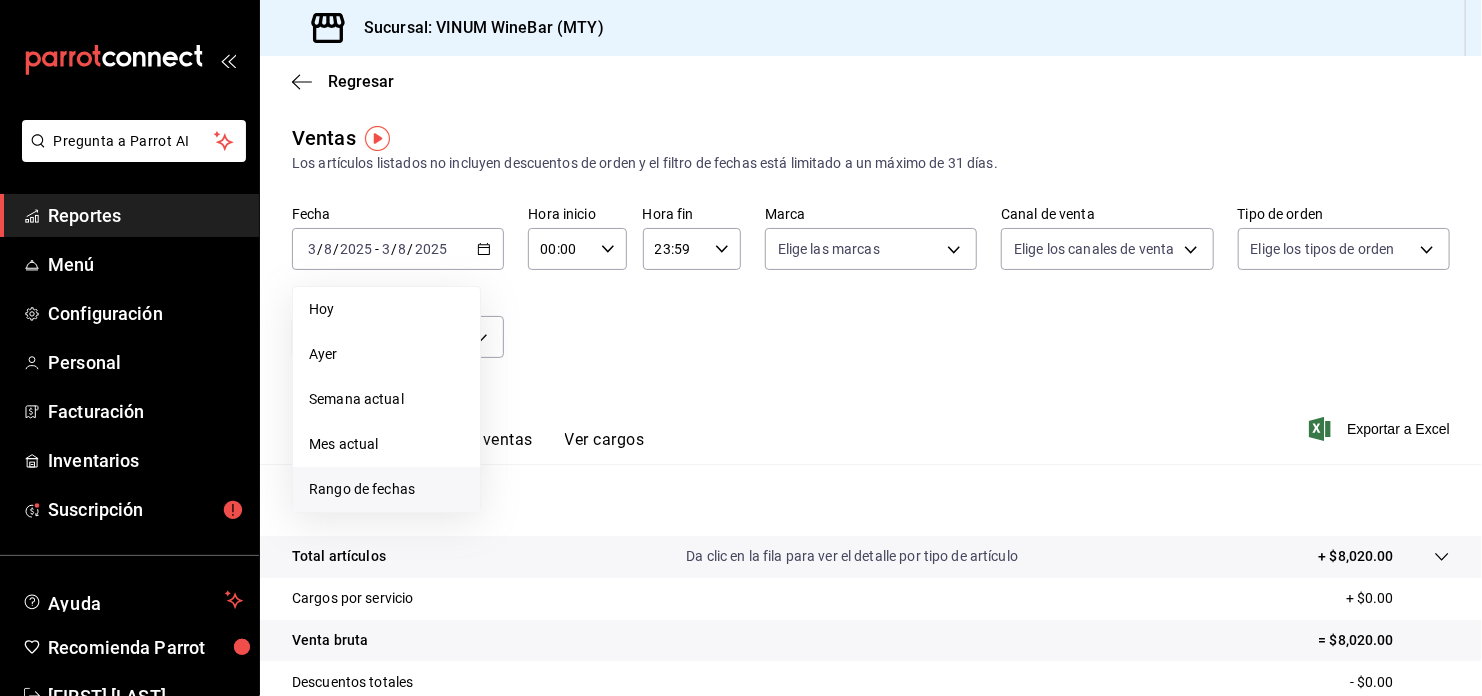 click on "Rango de fechas" at bounding box center [386, 489] 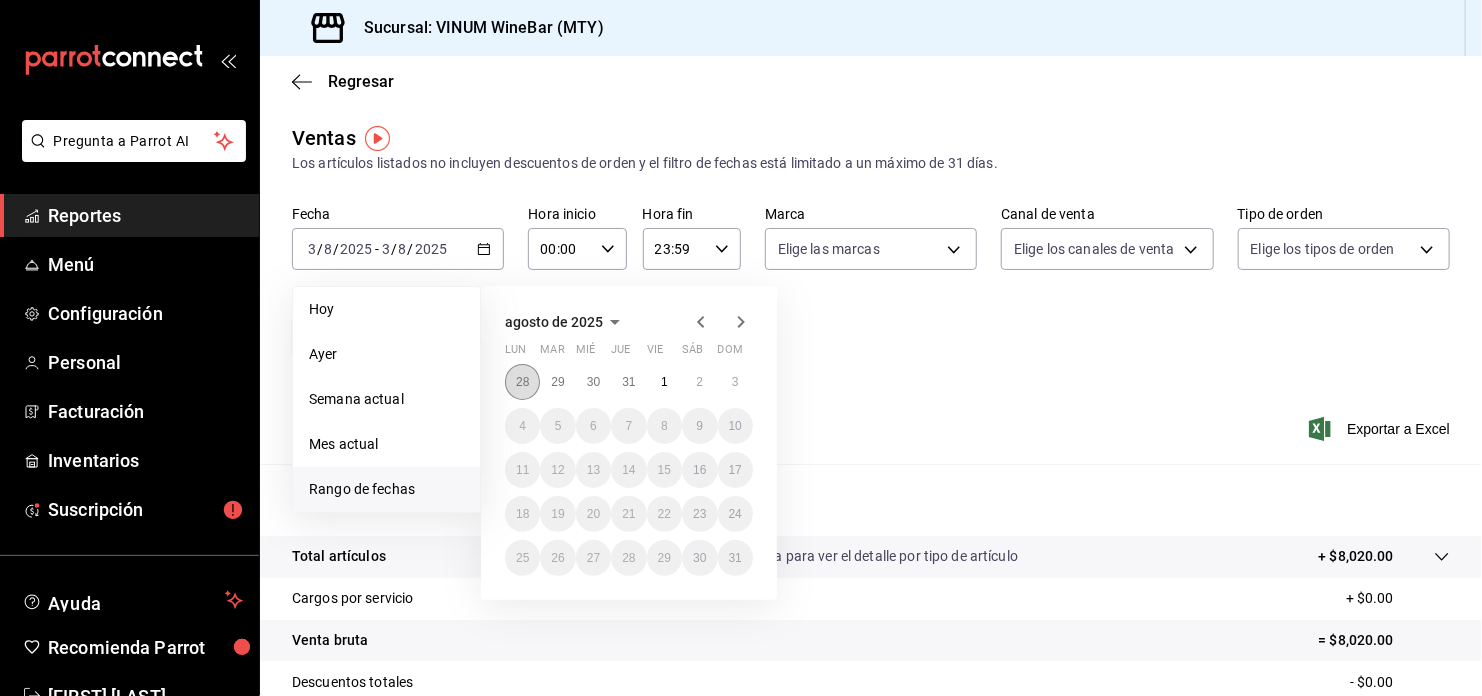 click on "28" at bounding box center [522, 382] 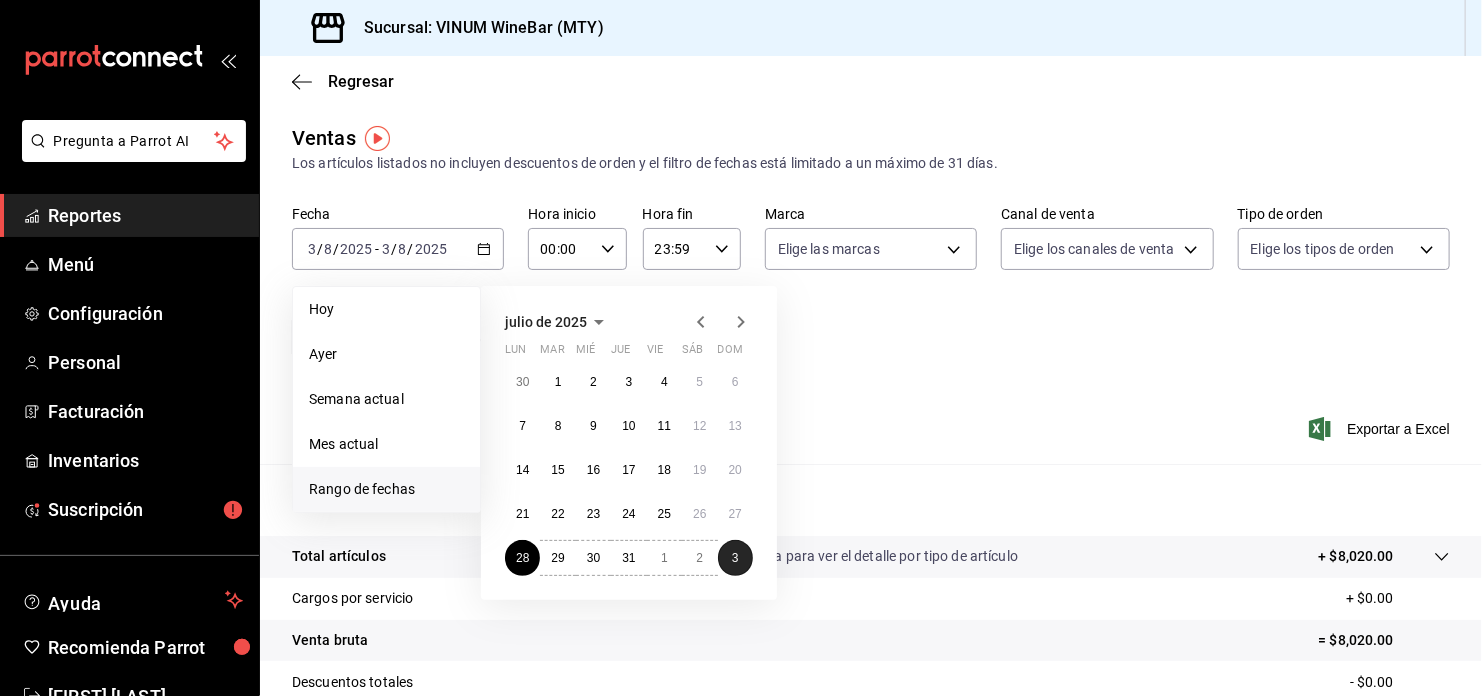 click on "3" at bounding box center [735, 558] 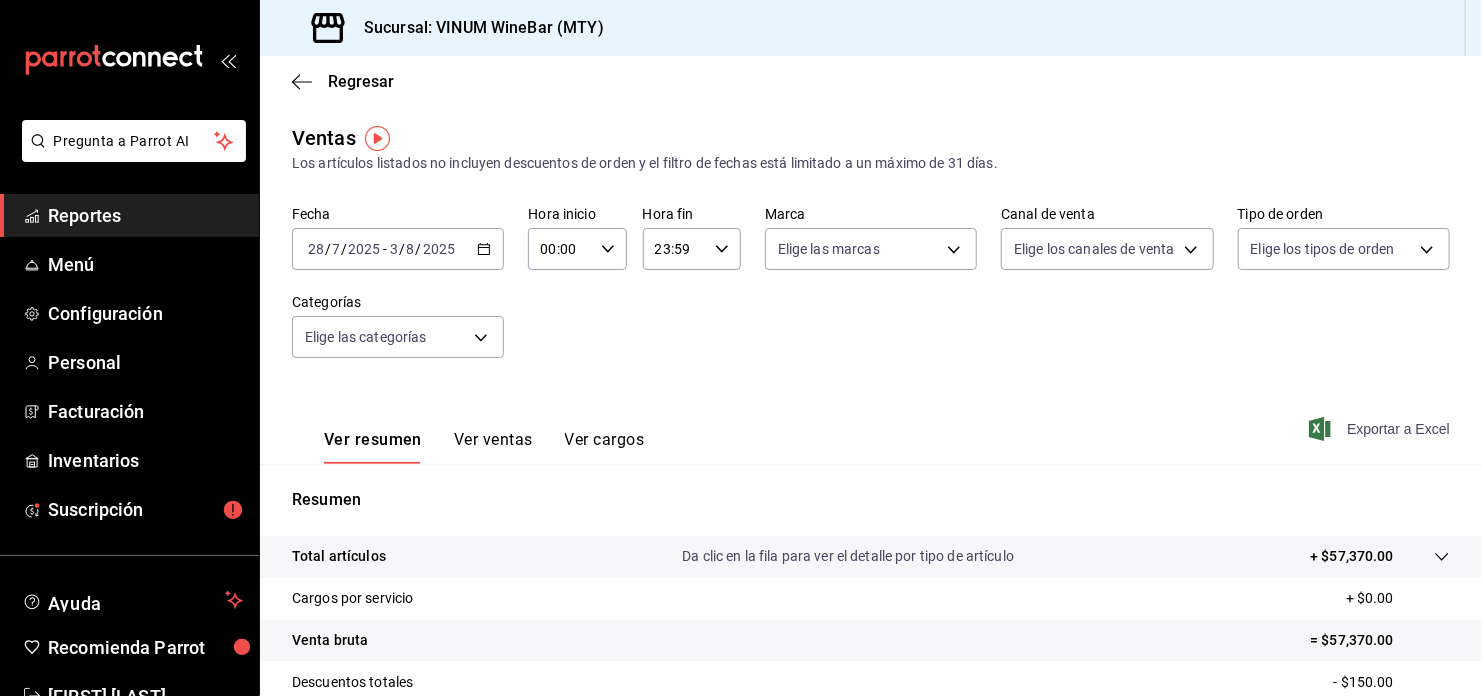 click on "Exportar a Excel" at bounding box center [1381, 429] 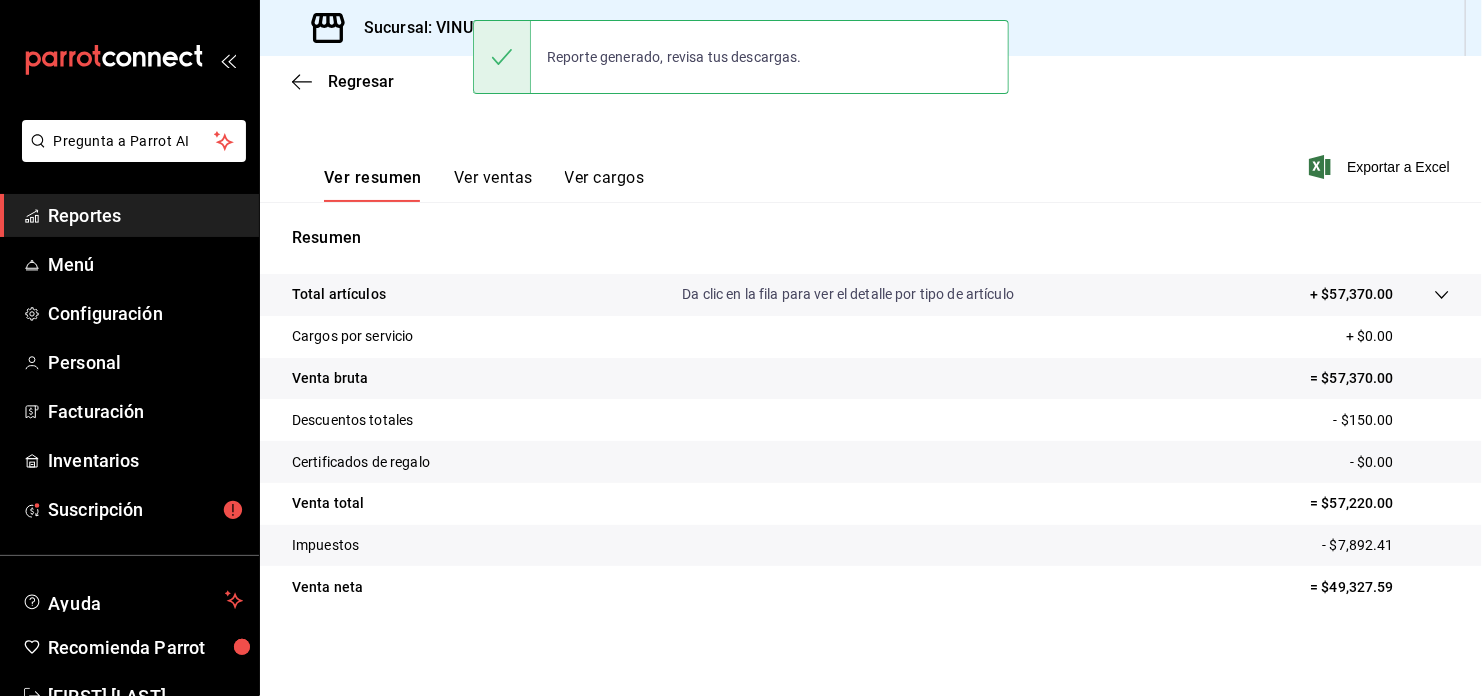 scroll, scrollTop: 261, scrollLeft: 0, axis: vertical 